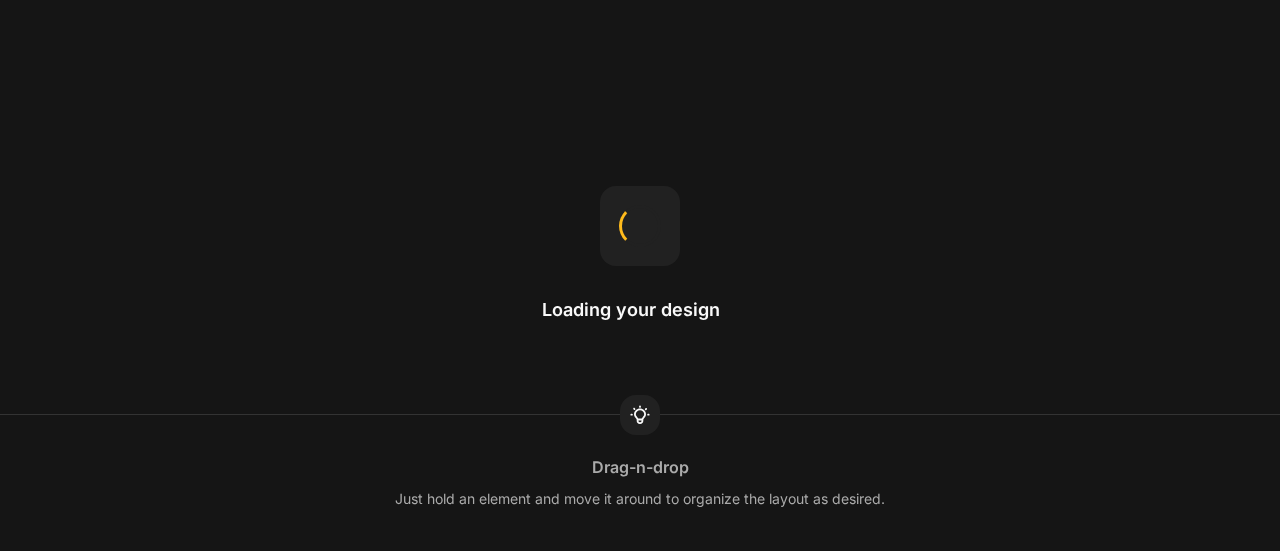 scroll, scrollTop: 0, scrollLeft: 0, axis: both 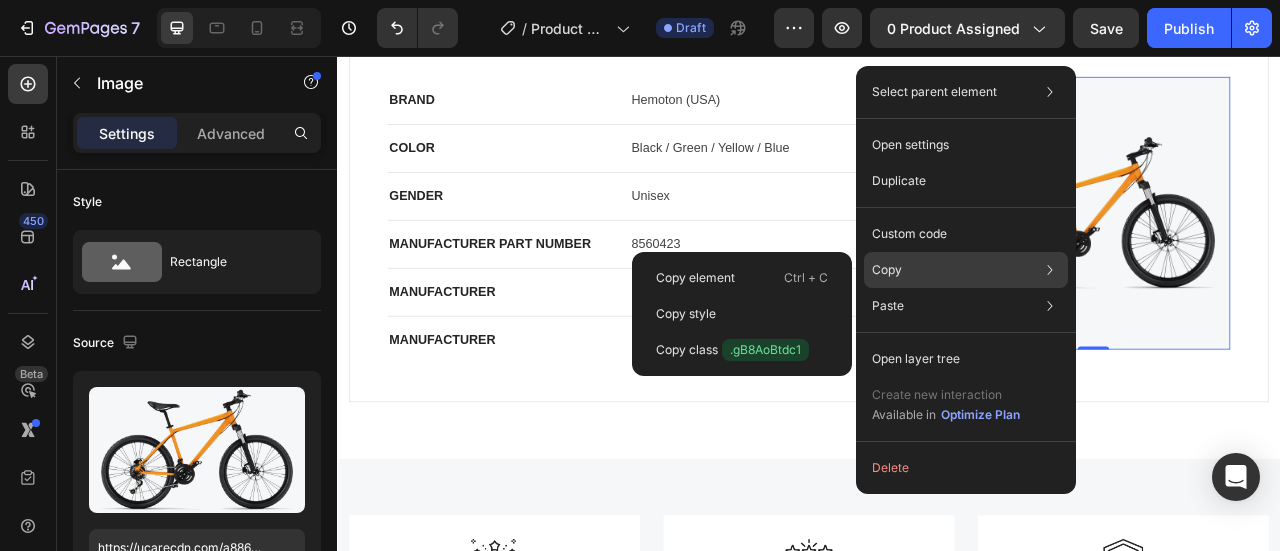 click on "Copy Copy element  Ctrl + C Copy style  Copy class  .gB8AoBtdc1" 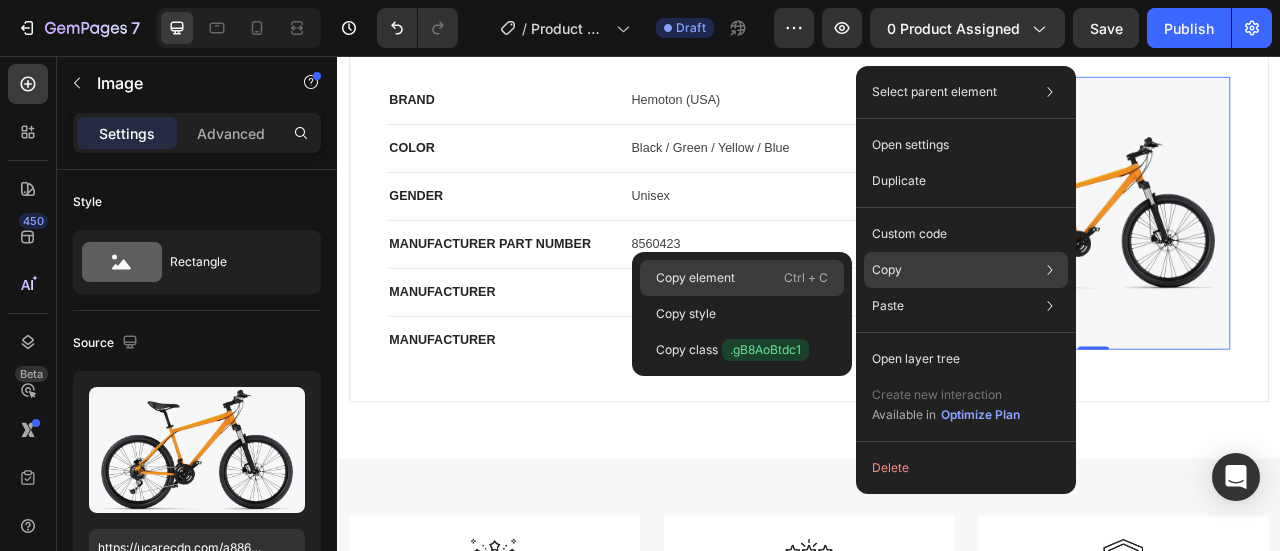 drag, startPoint x: 749, startPoint y: 278, endPoint x: 531, endPoint y: 274, distance: 218.0367 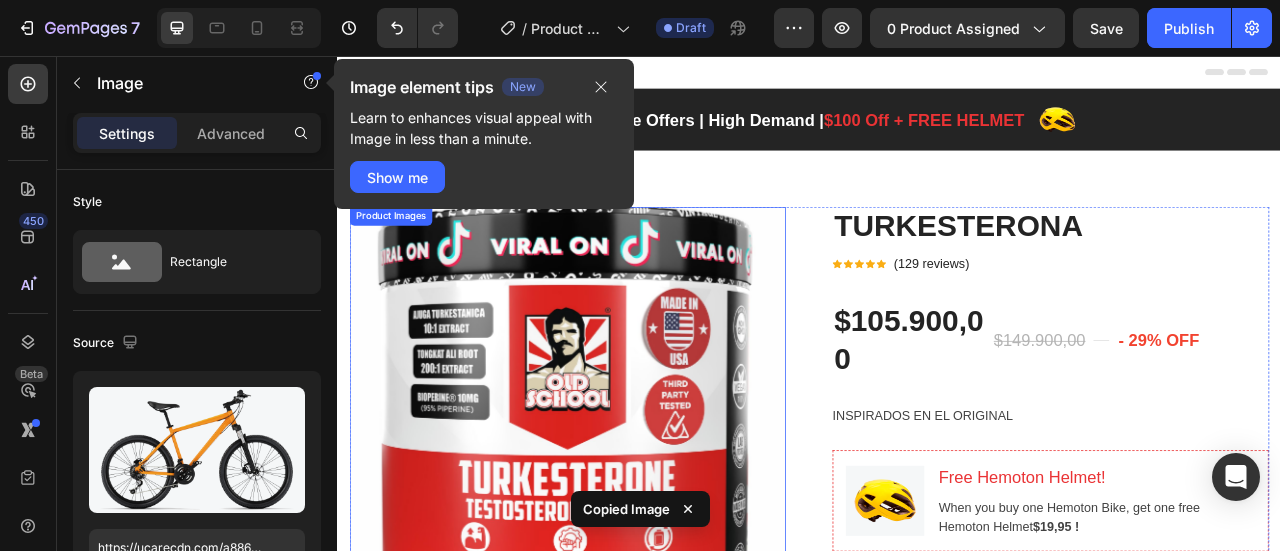 scroll, scrollTop: 100, scrollLeft: 0, axis: vertical 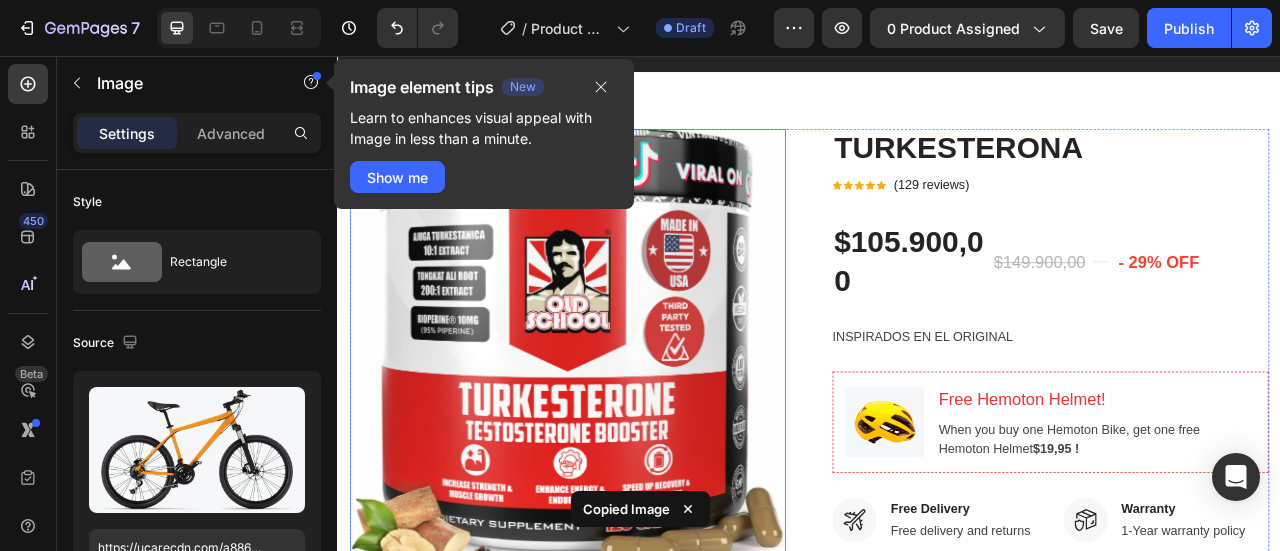 click at bounding box center (629, 425) 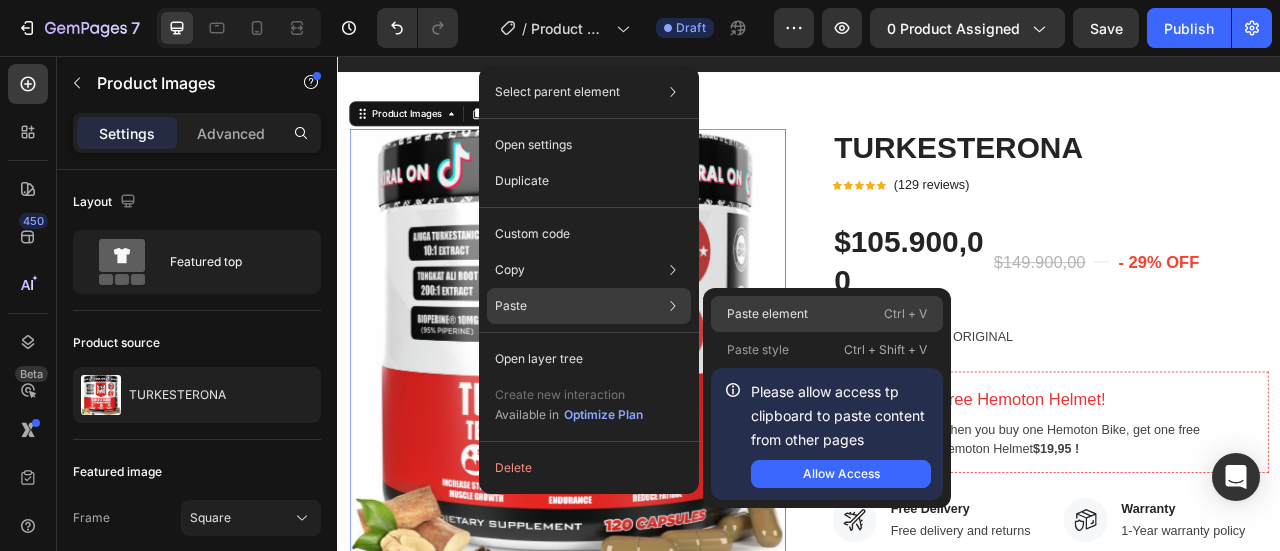 click on "Paste element" at bounding box center (767, 314) 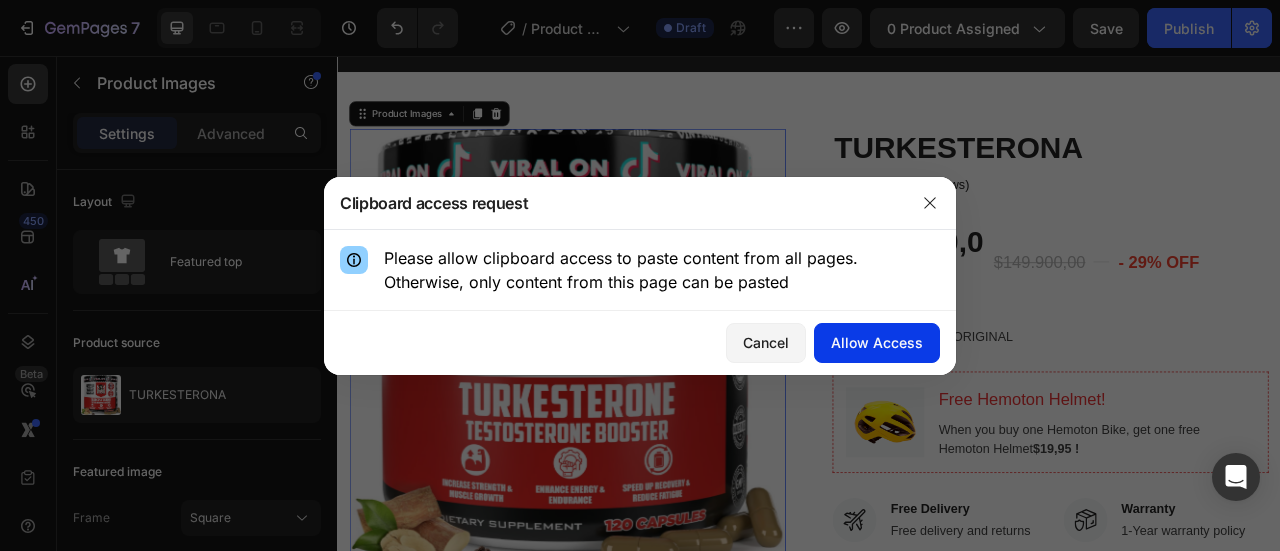click on "Allow Access" at bounding box center [877, 342] 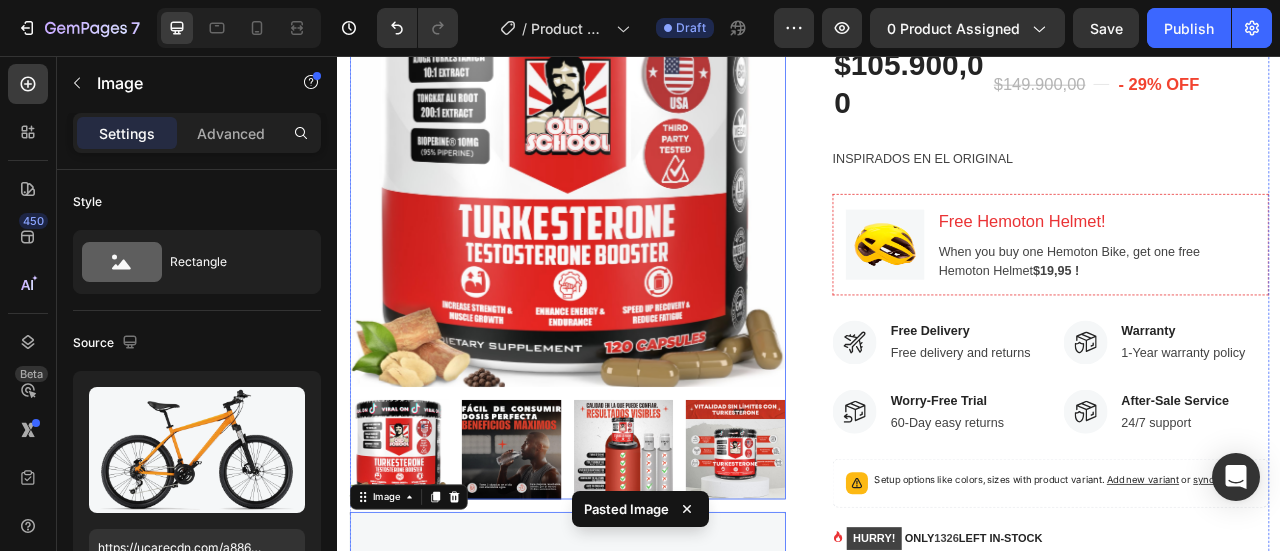 click at bounding box center (629, 199) 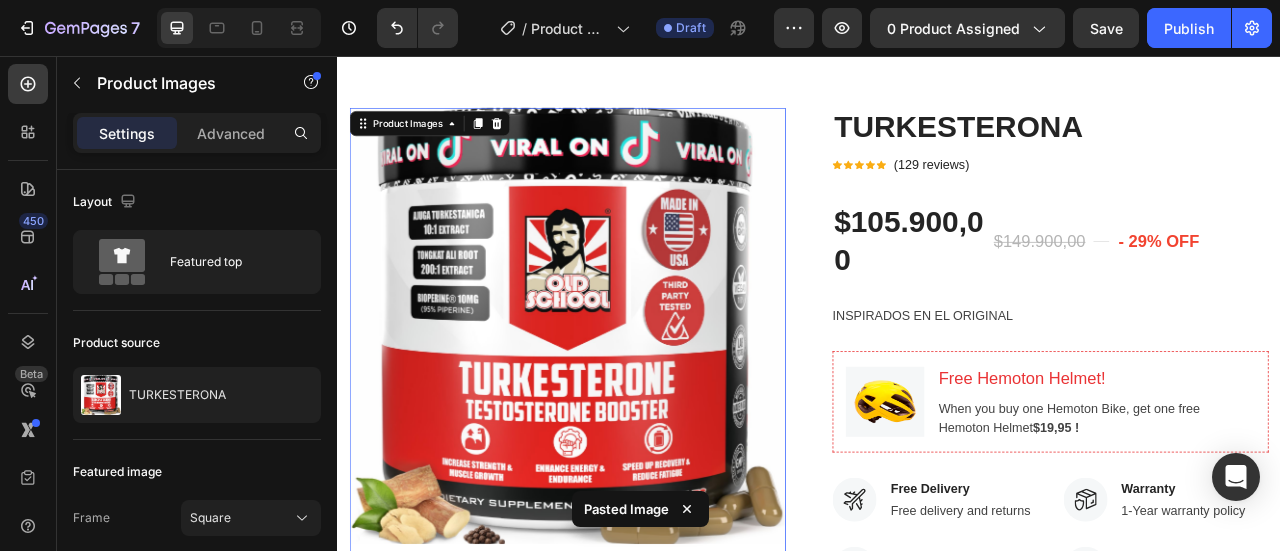 scroll, scrollTop: 0, scrollLeft: 0, axis: both 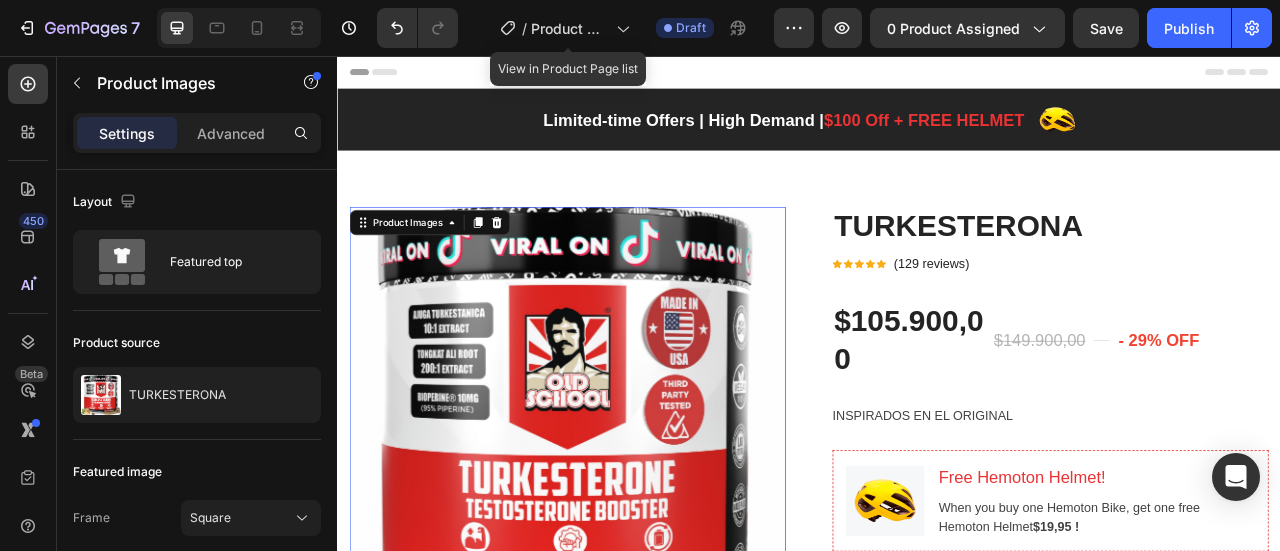 click at bounding box center [629, 525] 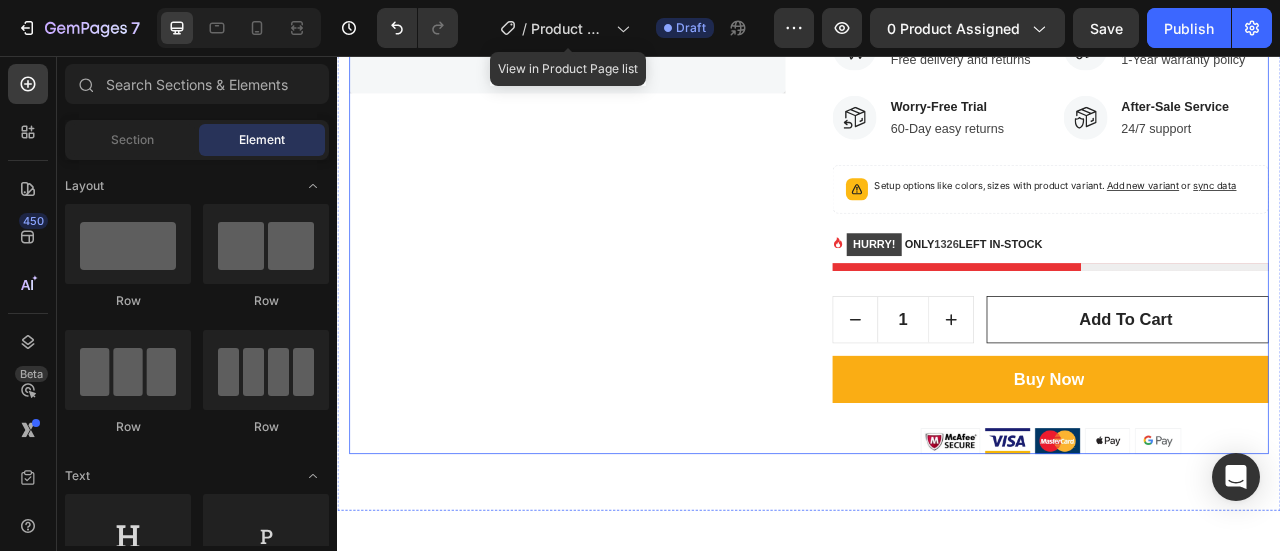 scroll, scrollTop: 600, scrollLeft: 0, axis: vertical 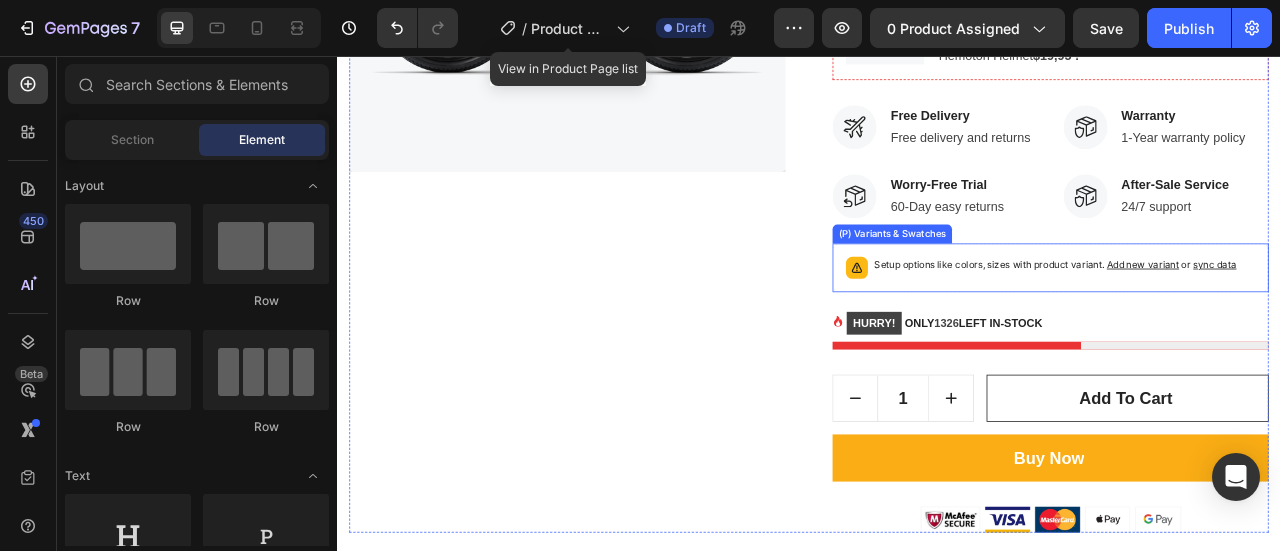 click on "Setup options like colors, sizes with product variant.       Add new variant   or   sync data" at bounding box center (1250, 325) 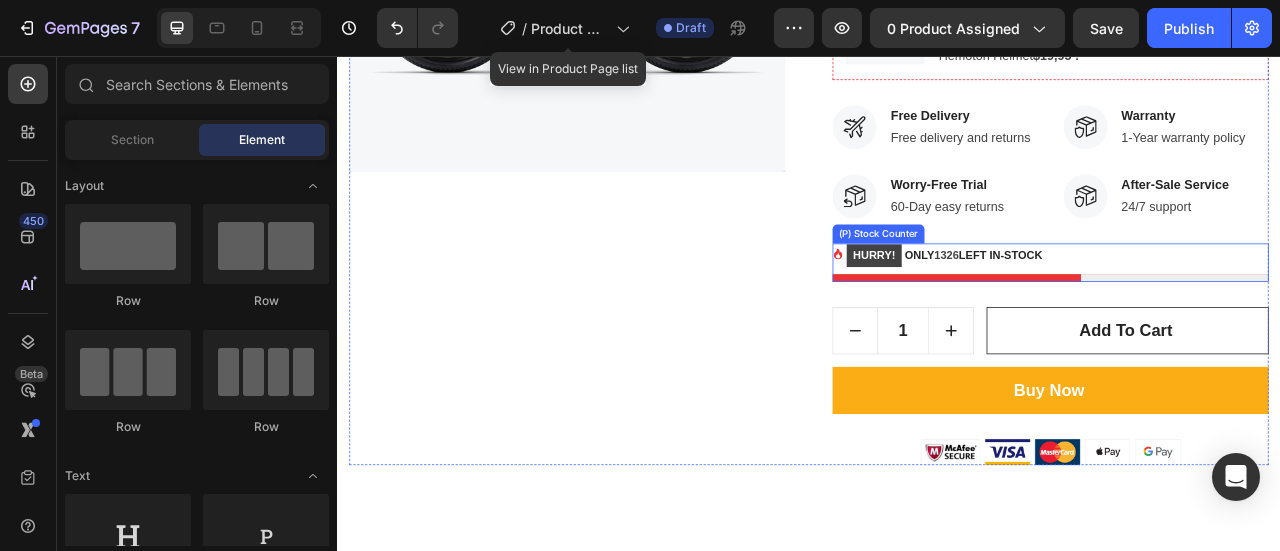 click on "TURKESTERONA (P) Title                Icon                Icon                Icon                Icon                Icon Icon List Hoz (129 reviews) Text block Row $105.900,00 (P) Price (P) Price $149.900,00 (P) Price (P) Price                Title Line - 29% off Product Badge Row Row INSPIRADOS EN EL ORIGINAL   (P) Description Image Free Hemoton Helmet! Heading When you buy one Hemoton Bike, get one free Hemoton Helmet  $19,95 ! Text block Row Image Free Delivery Text block Free delivery and returns Text block Row Image Worry-Free Trial Text block 60-Day easy returns Text block Row Image Warranty Text block 1-Year warranty policy Text block Row Image After-Sale Service Text block 24/7 support Text block Row Row
HURRY!  ONLY  1326  LEFT IN-STOCK (P) Stock Counter
1
Product Quantity Add to cart (P) Cart Button Row Buy Now (P) Cart Button Image" at bounding box center [1244, 112] 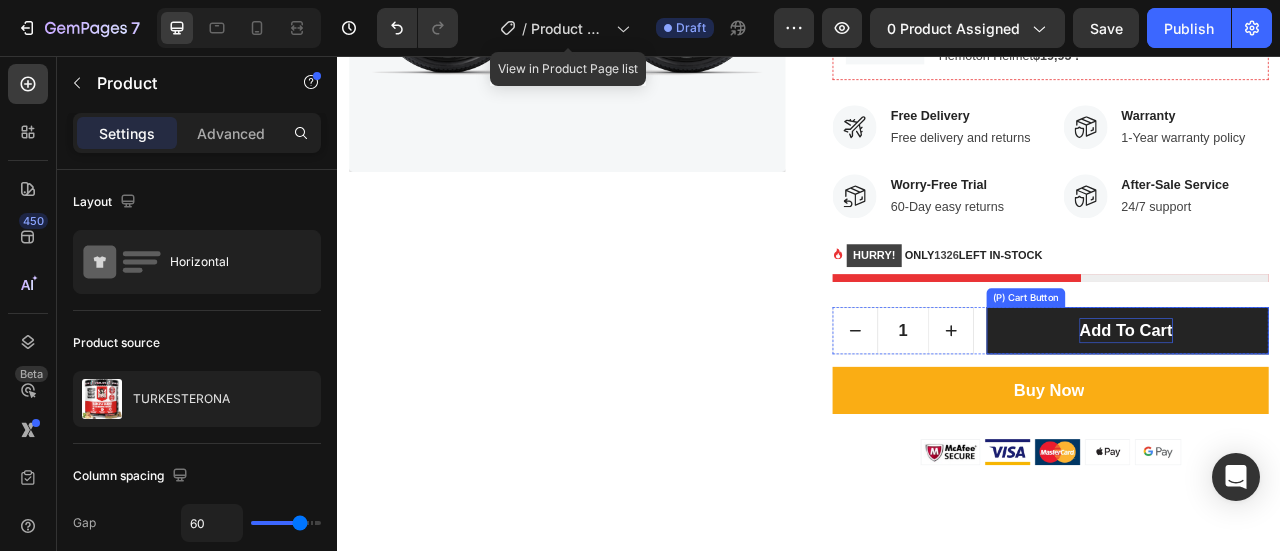 click on "Add to cart" at bounding box center [1340, 405] 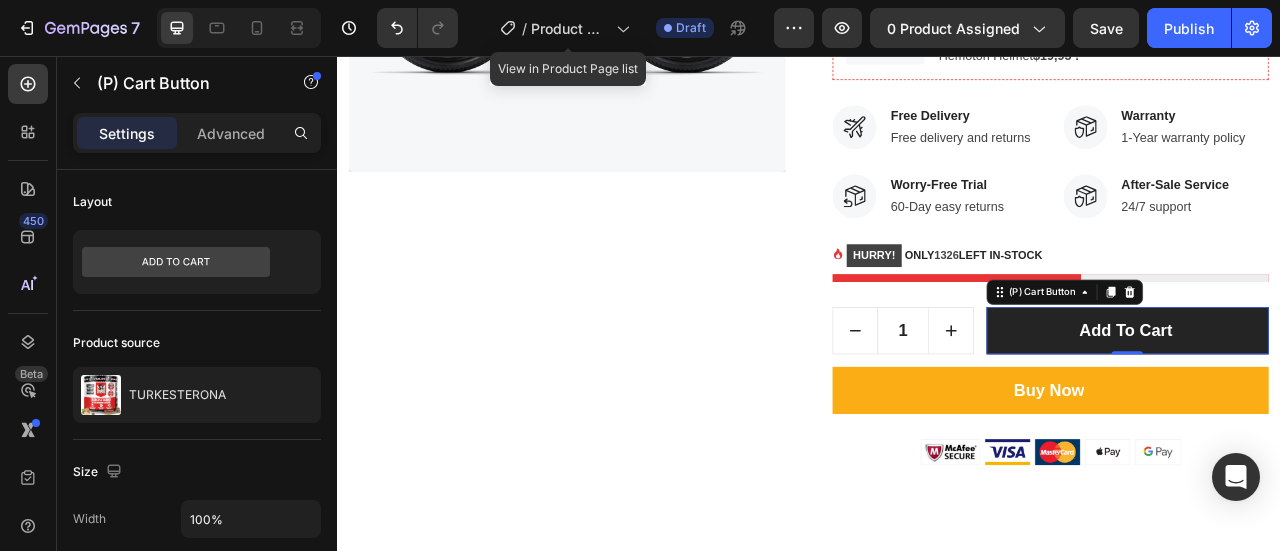 click on "Add to cart" at bounding box center (1342, 405) 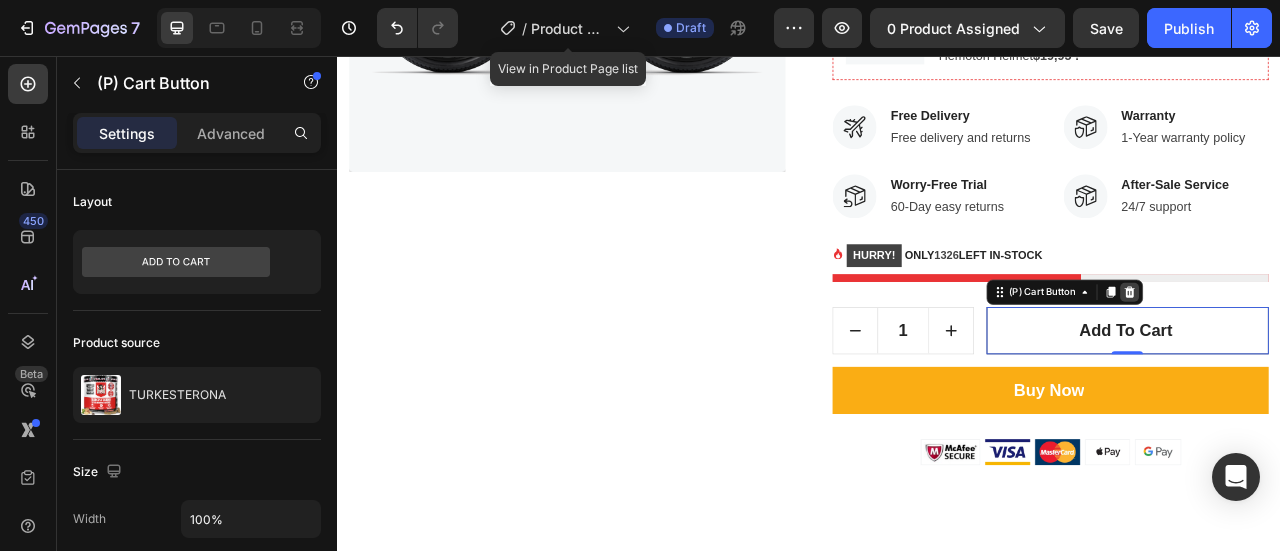 click 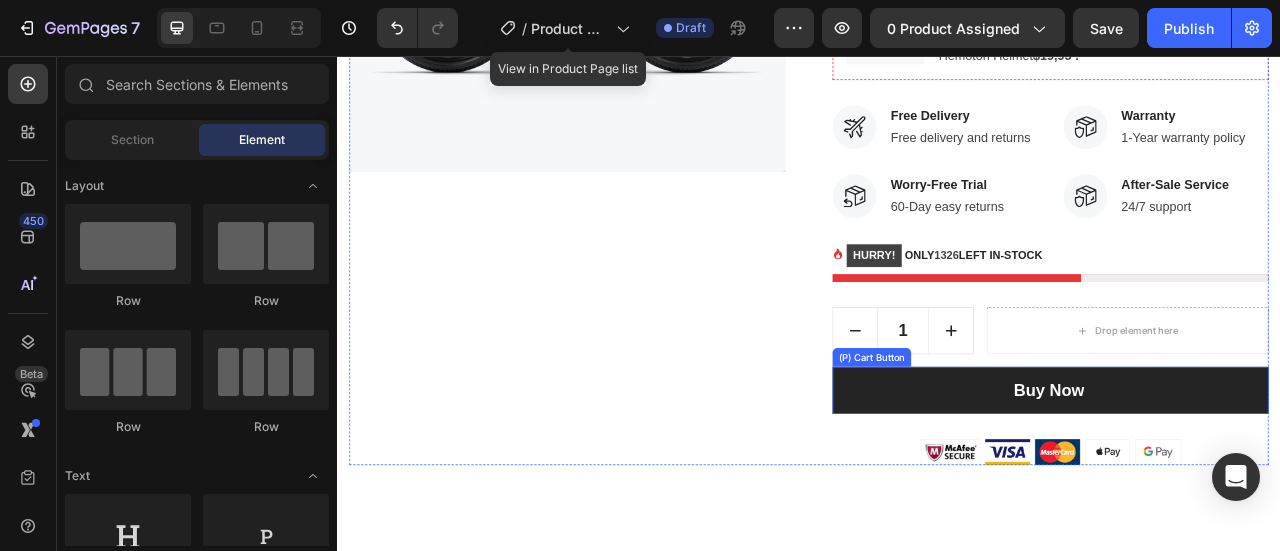 click on "Buy Now" at bounding box center [1244, 481] 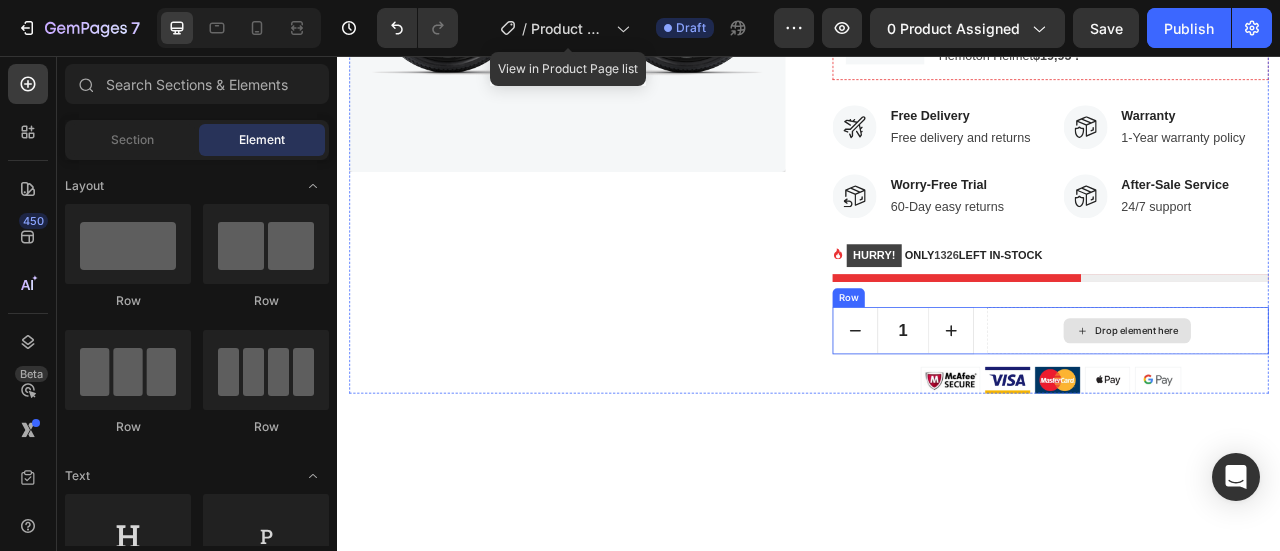 click on "Drop element here" at bounding box center (1342, 405) 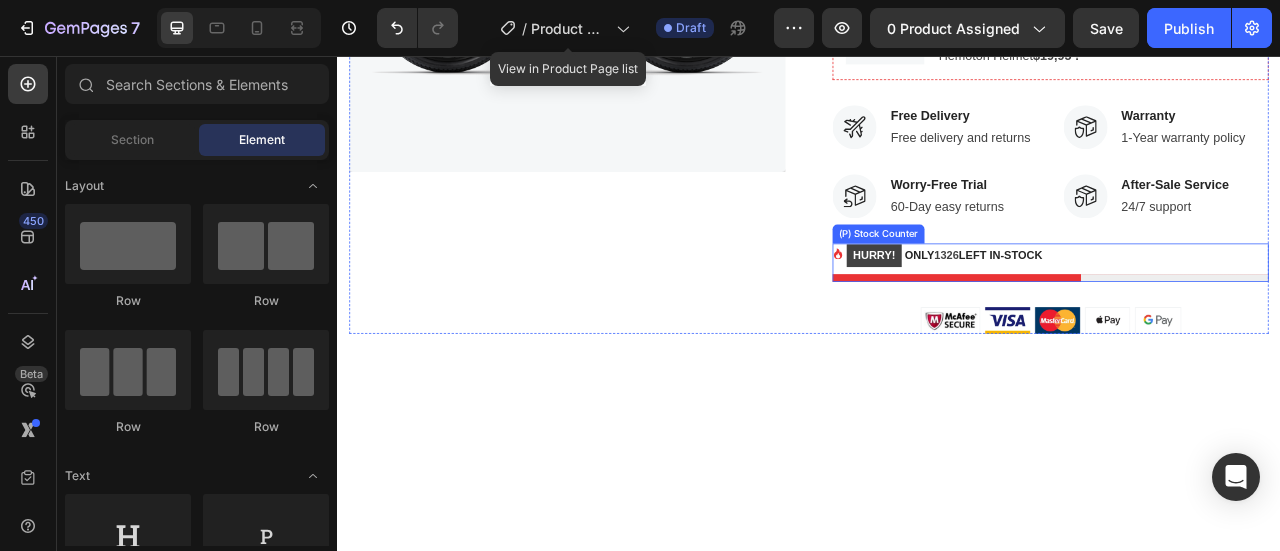 click on "HURRY!  ONLY  1326  LEFT IN-STOCK" at bounding box center (1109, 309) 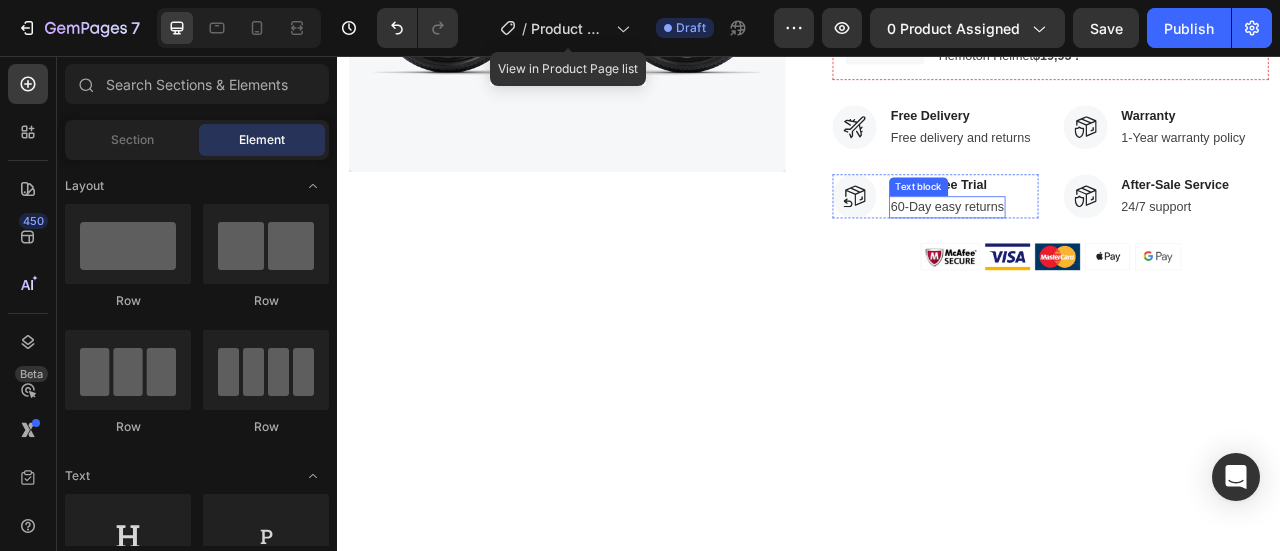 click on "60-Day easy returns" at bounding box center (1113, 248) 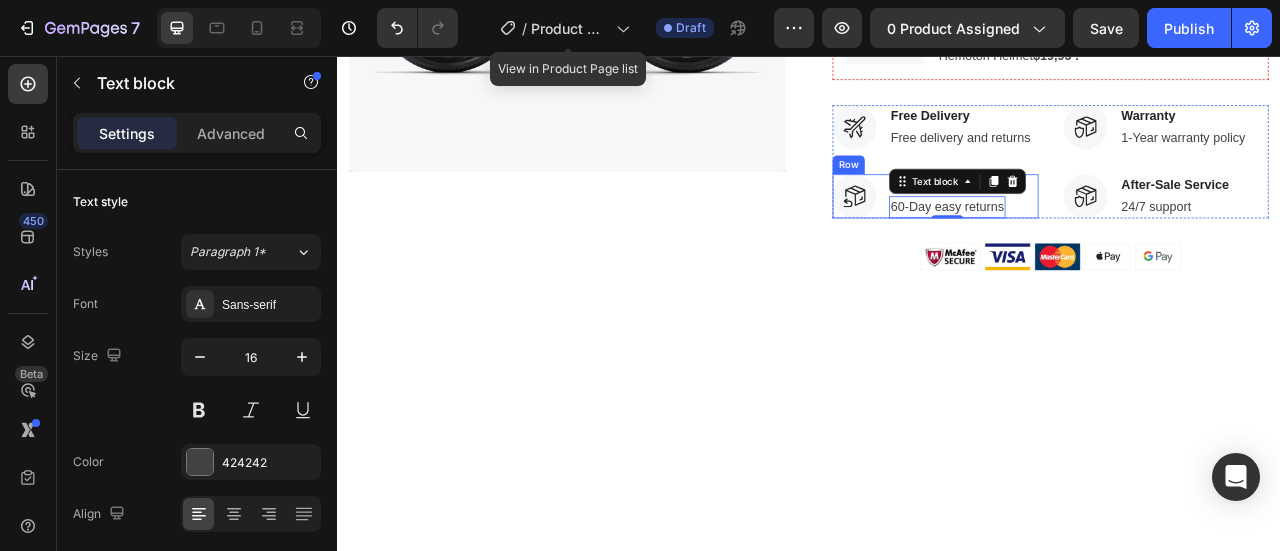 click on "Image Worry-Free Trial Text block 60-Day easy returns Text block   0 Row" at bounding box center (1098, 234) 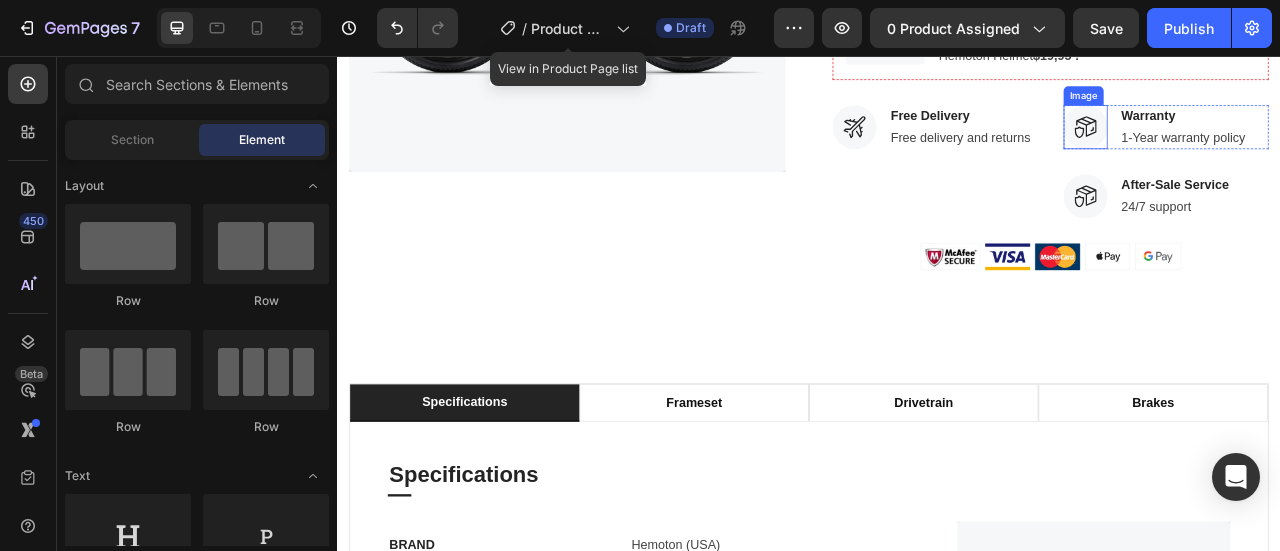 scroll, scrollTop: 400, scrollLeft: 0, axis: vertical 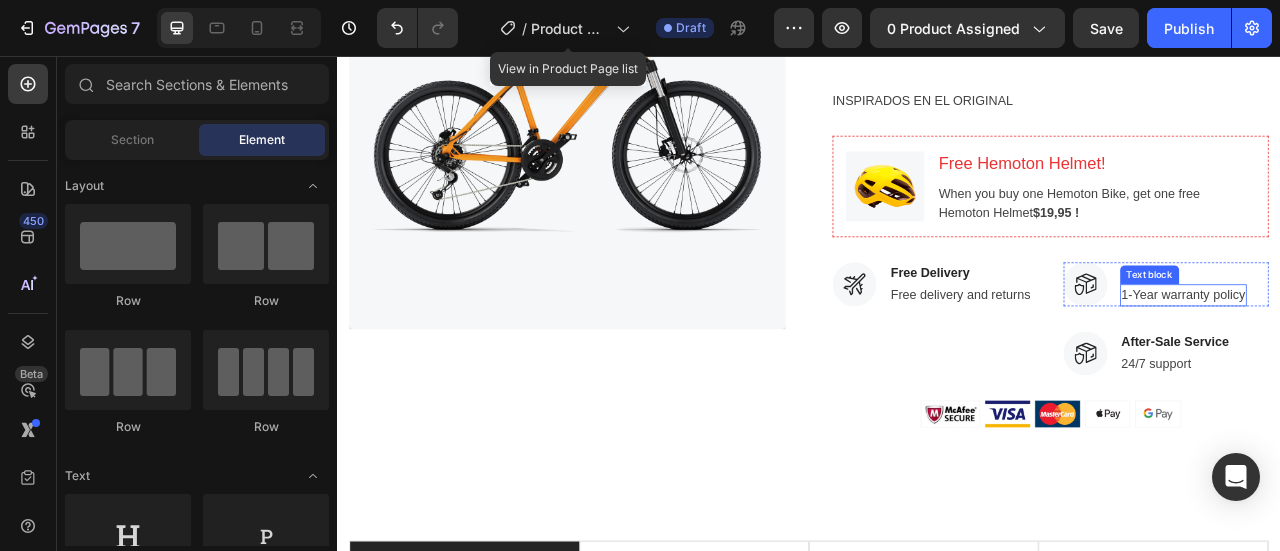 drag, startPoint x: 1340, startPoint y: 345, endPoint x: 1328, endPoint y: 345, distance: 12 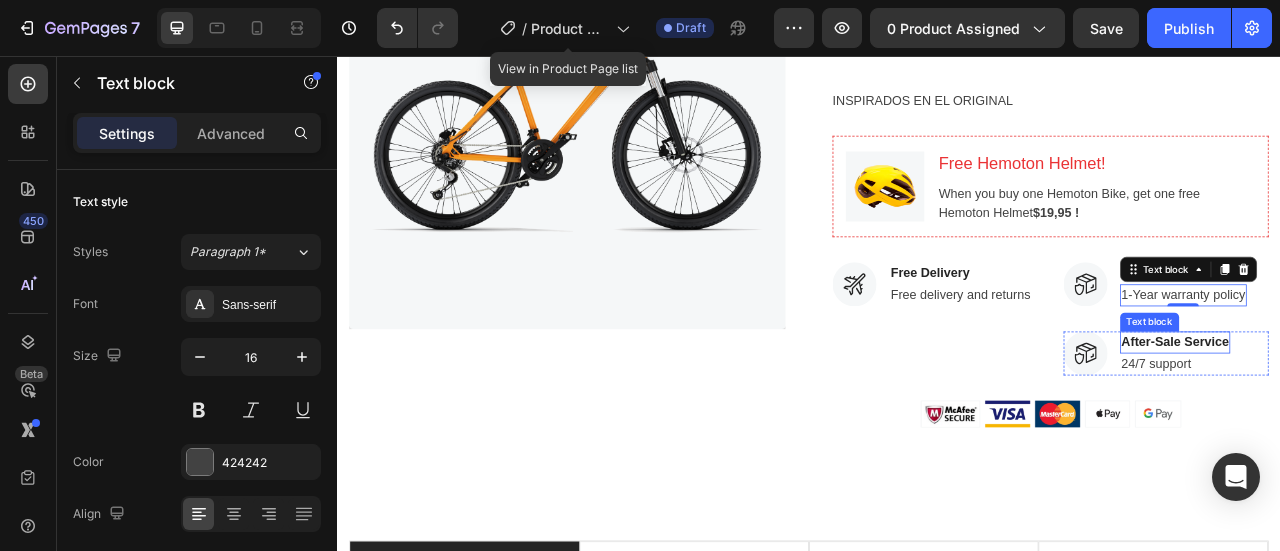 click on "After-Sale Service" at bounding box center (1403, 420) 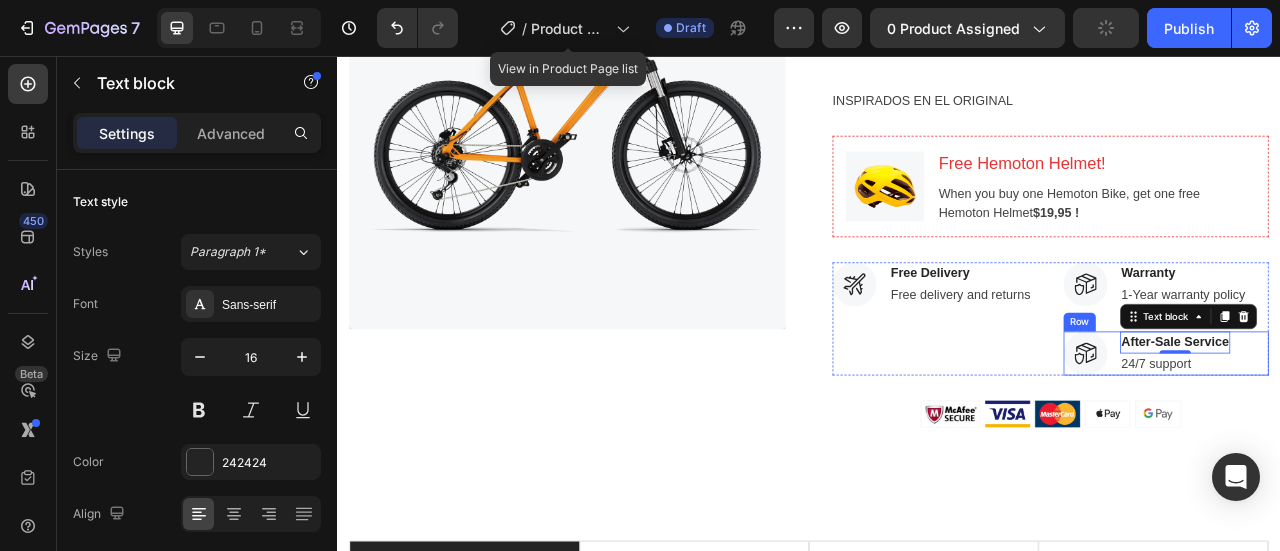 click on "Image After-Sale Service Text block   0 24/7 support Text block Row" at bounding box center (1392, 434) 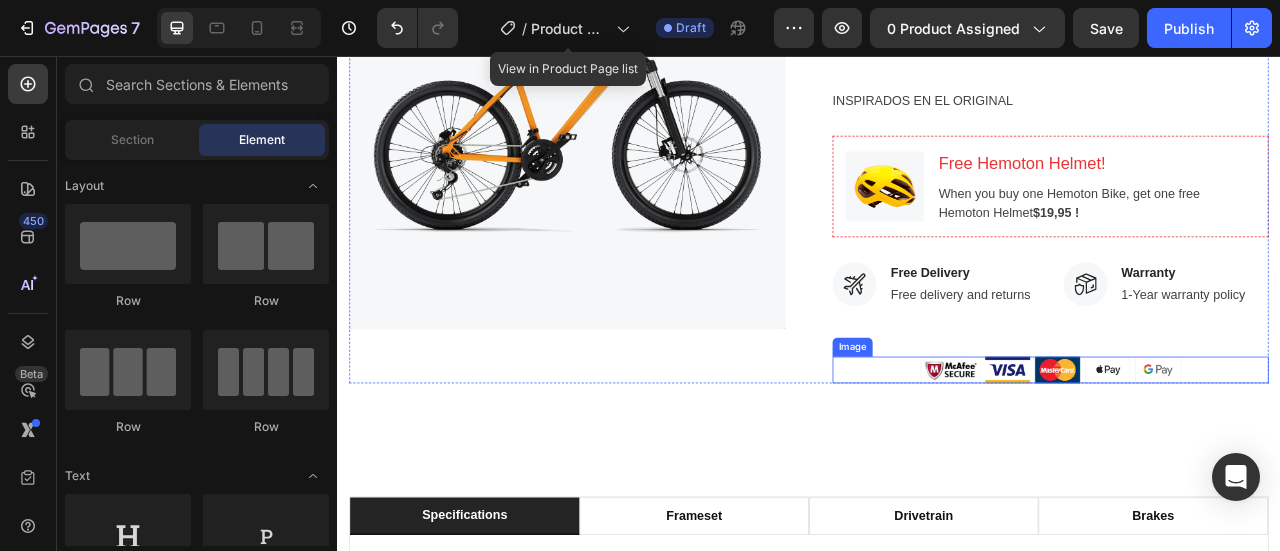 click at bounding box center [1245, 455] 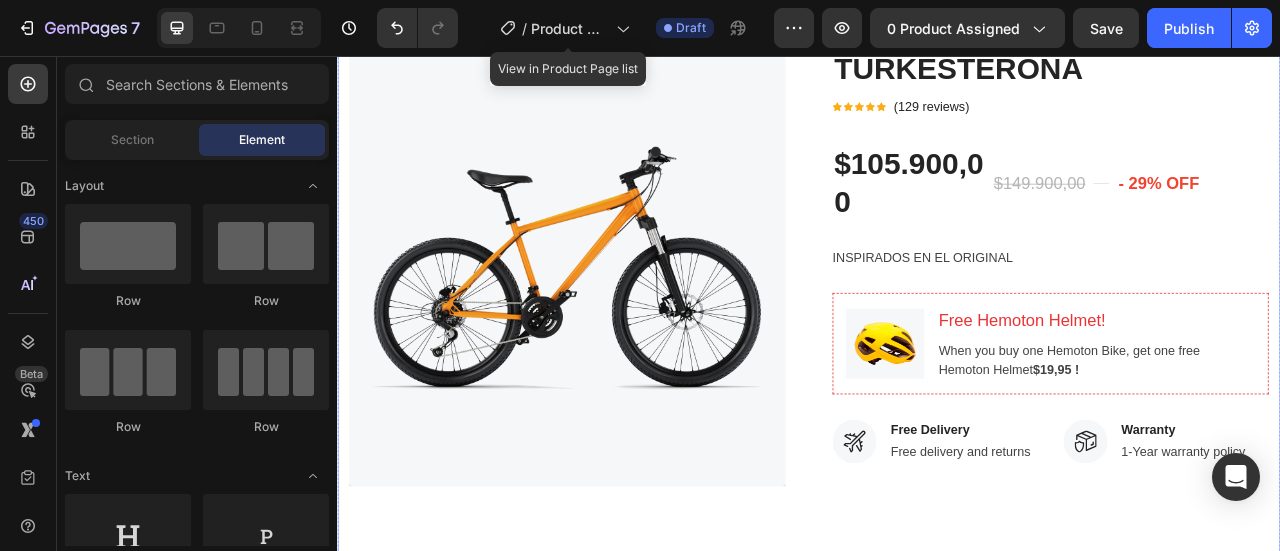 scroll, scrollTop: 0, scrollLeft: 0, axis: both 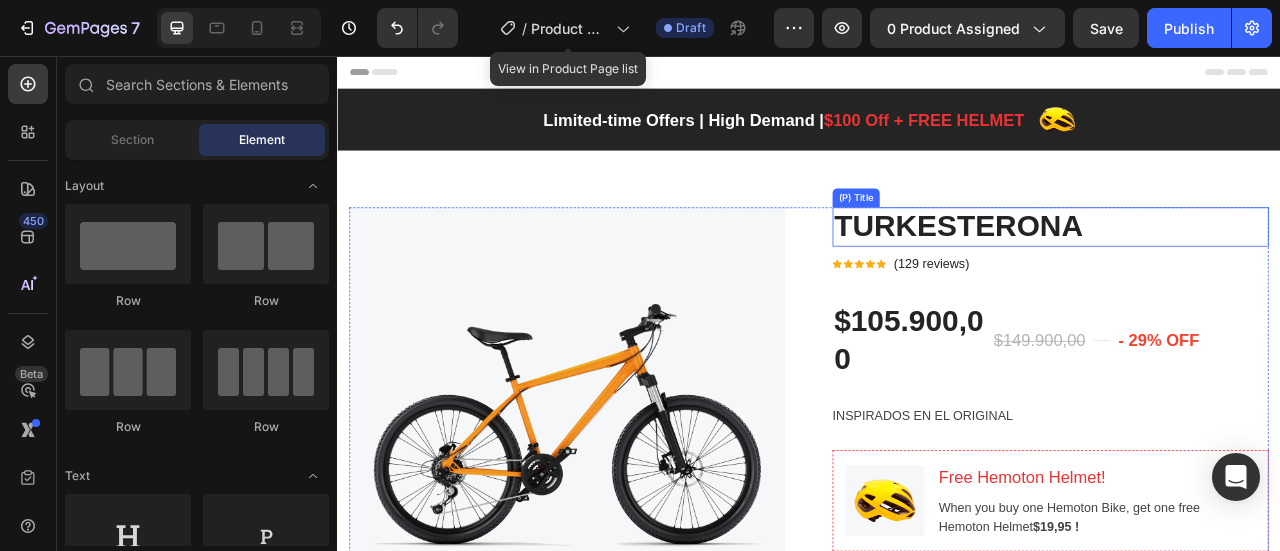 click on "TURKESTERONA" at bounding box center [1244, 273] 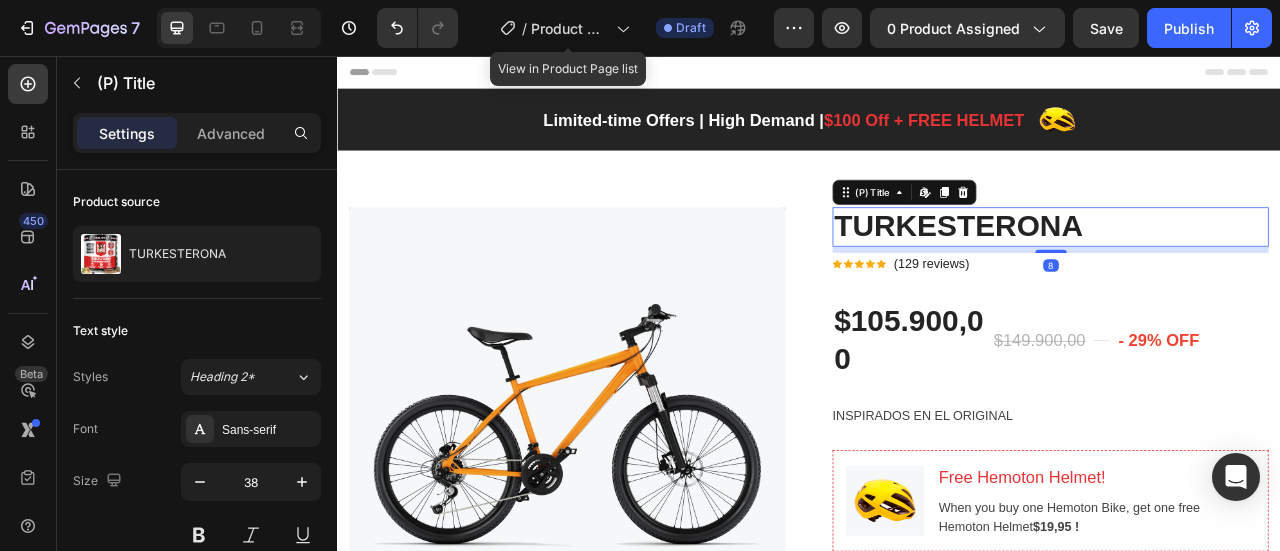 click on "TURKESTERONA" at bounding box center [1244, 273] 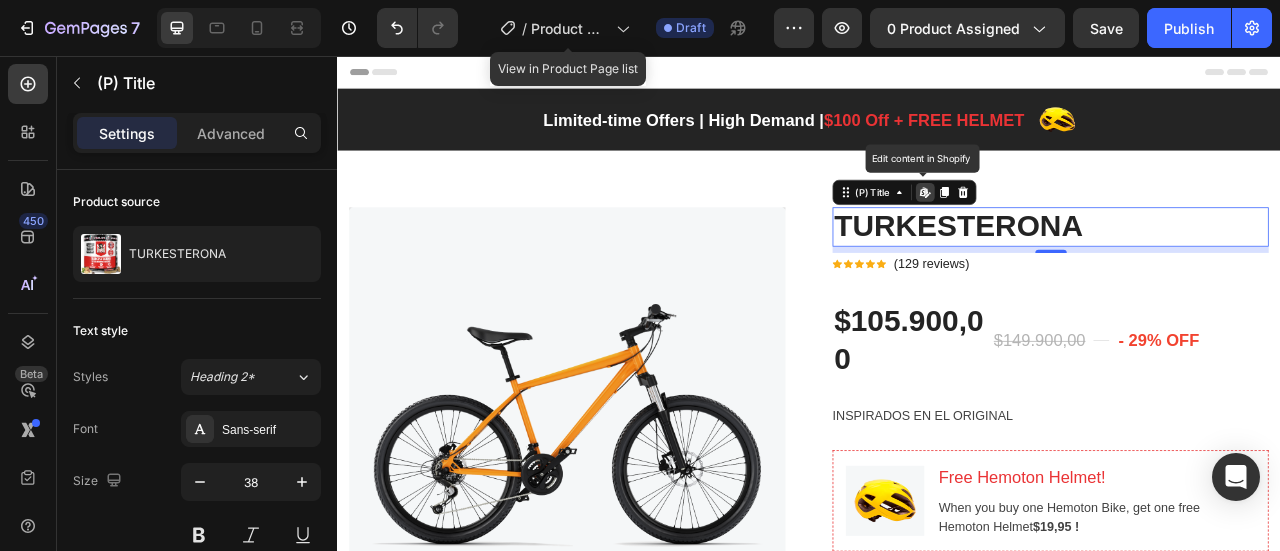 click on "TURKESTERONA" at bounding box center [1244, 273] 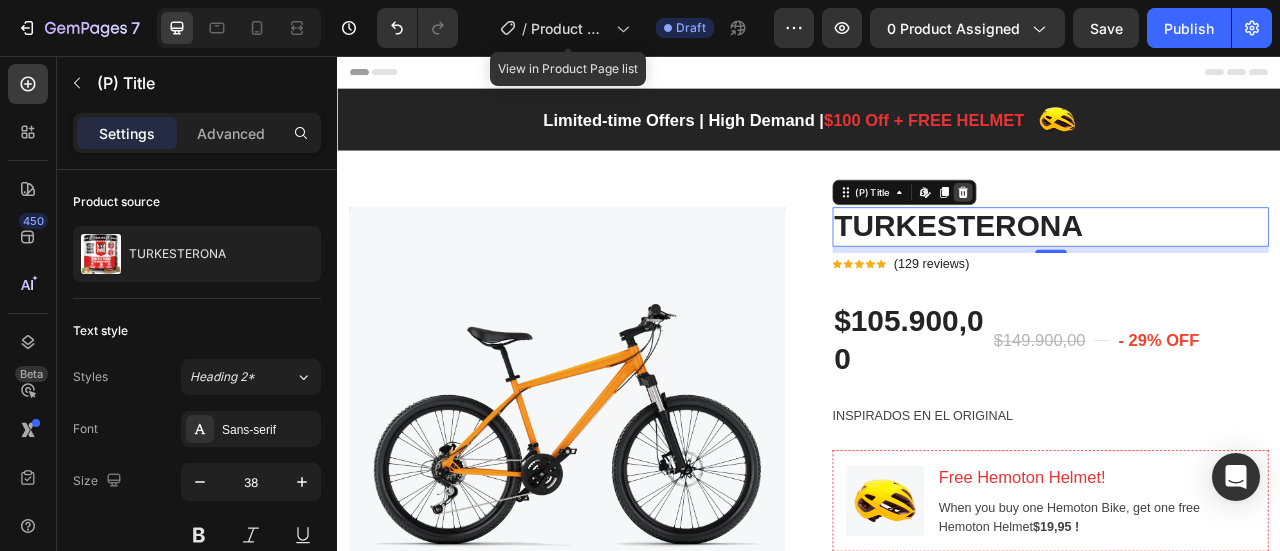 click at bounding box center [1133, 229] 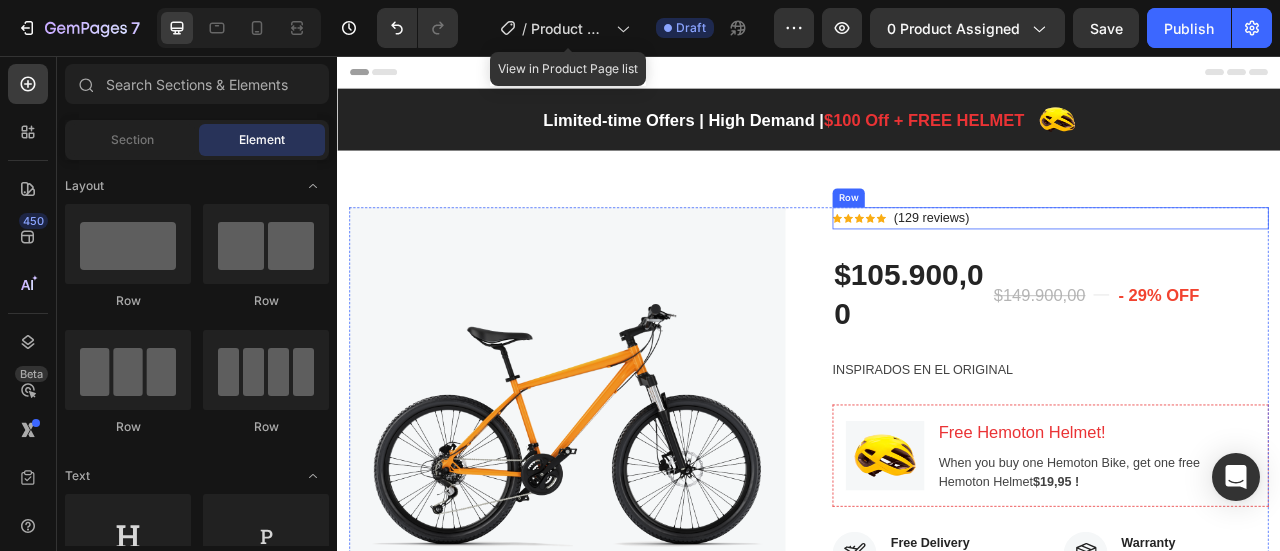 click on "Icon                Icon                Icon                Icon                Icon Icon List Hoz (129 reviews) Text block Row" at bounding box center [1244, 262] 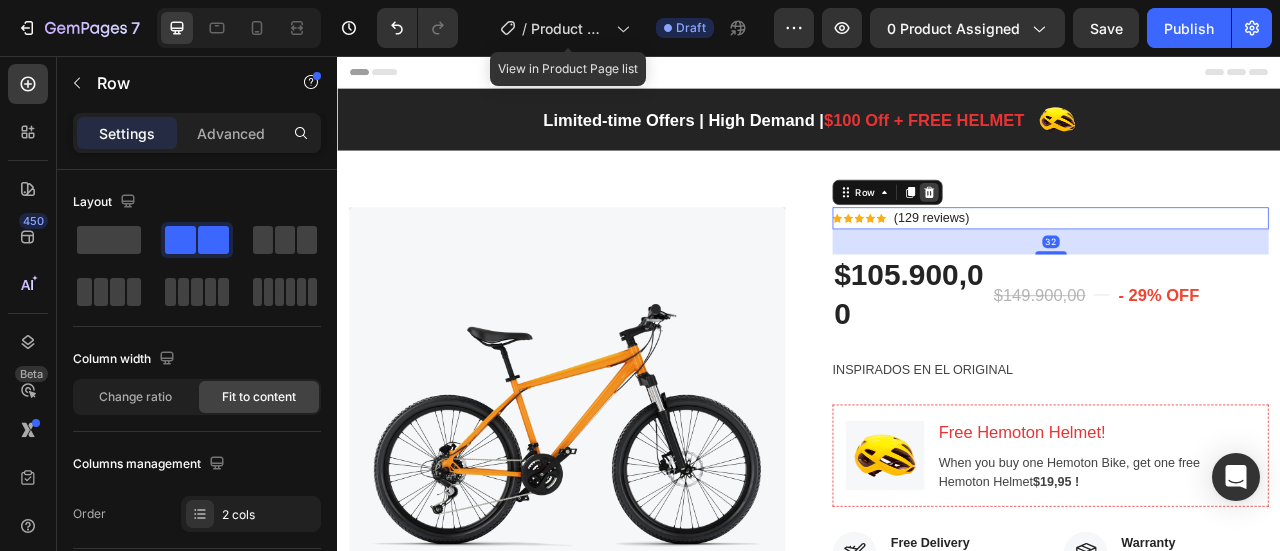 click 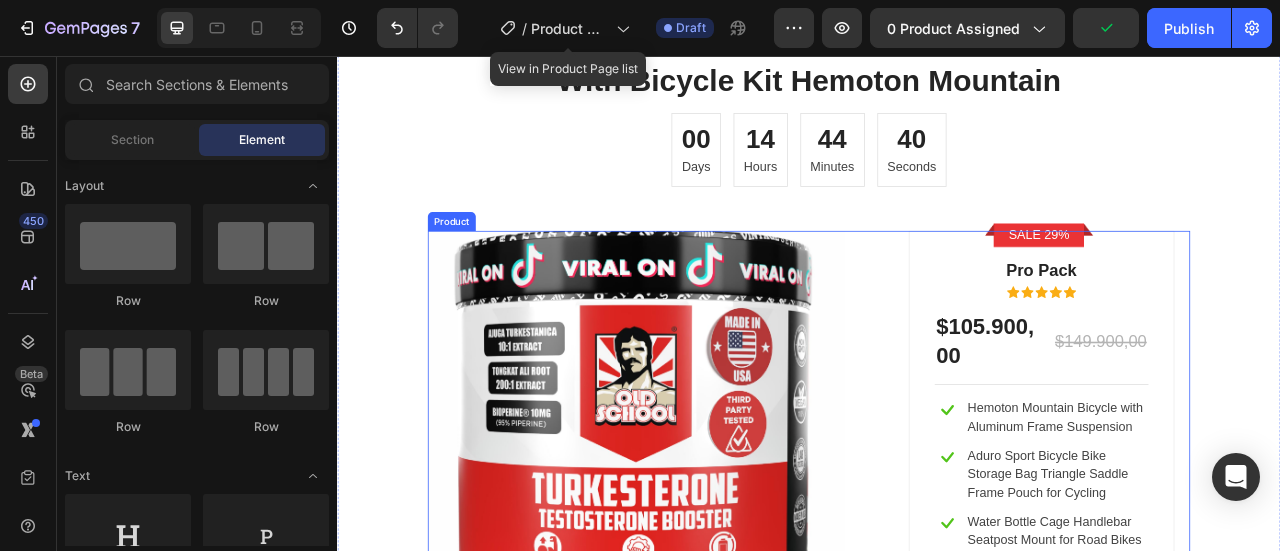 scroll, scrollTop: 5600, scrollLeft: 0, axis: vertical 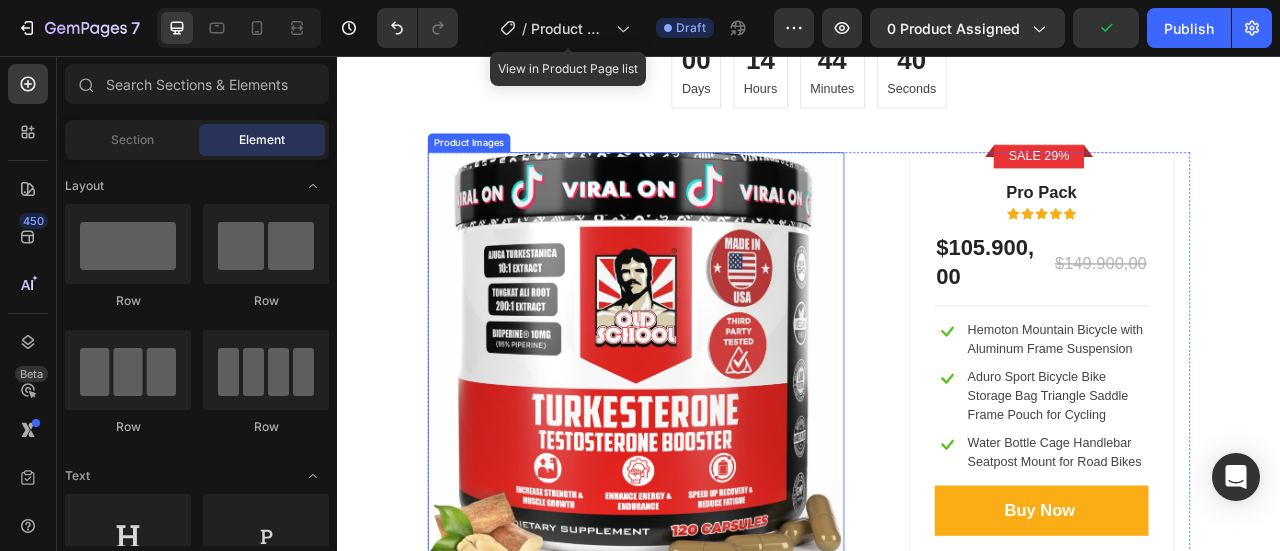 click at bounding box center (717, 443) 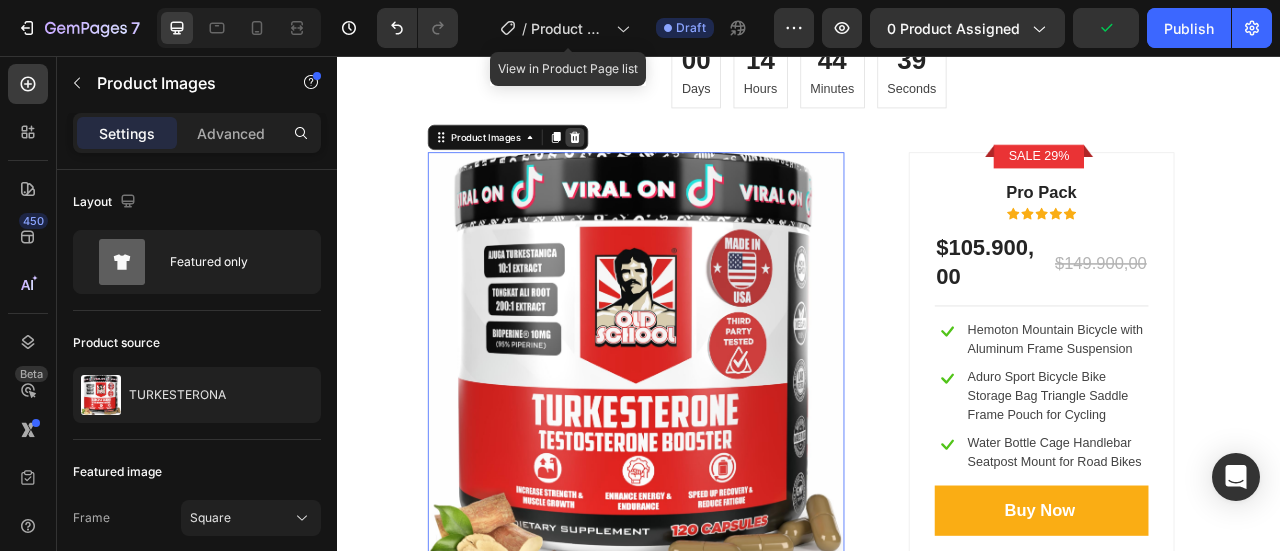 click 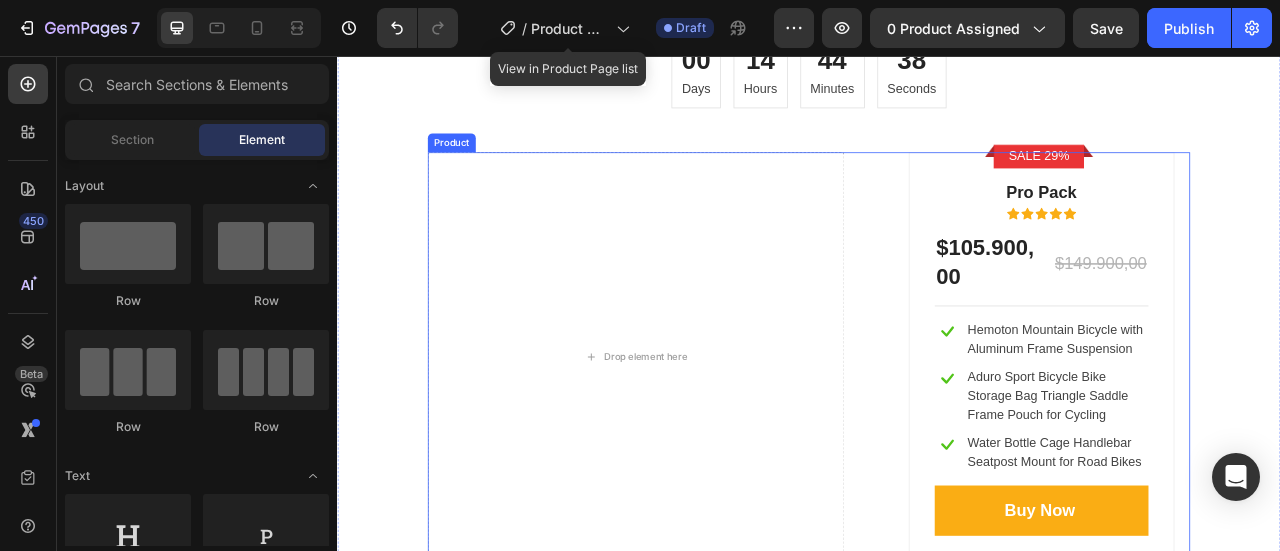 click on "Sale 29% Product Badge Row Pro Pack Text block                Icon                Icon                Icon                Icon                Icon Icon List Hoz $105.900,00 (P) Price (P) Price $149.900,00 (P) Price (P) Price Row                Title Line
Icon Hemoton Mountain Bicycle with Aluminum Frame Suspension Text block Row
Icon Aduro Sport Bicycle Bike Storage Bag Triangle Saddle Frame Pouch for Cycling Text block Row
Icon Water Bottle Cage Handlebar Seatpost Mount for Road Bikes Text block Row Buy Now (P) Cart Button Row" at bounding box center [1233, 438] 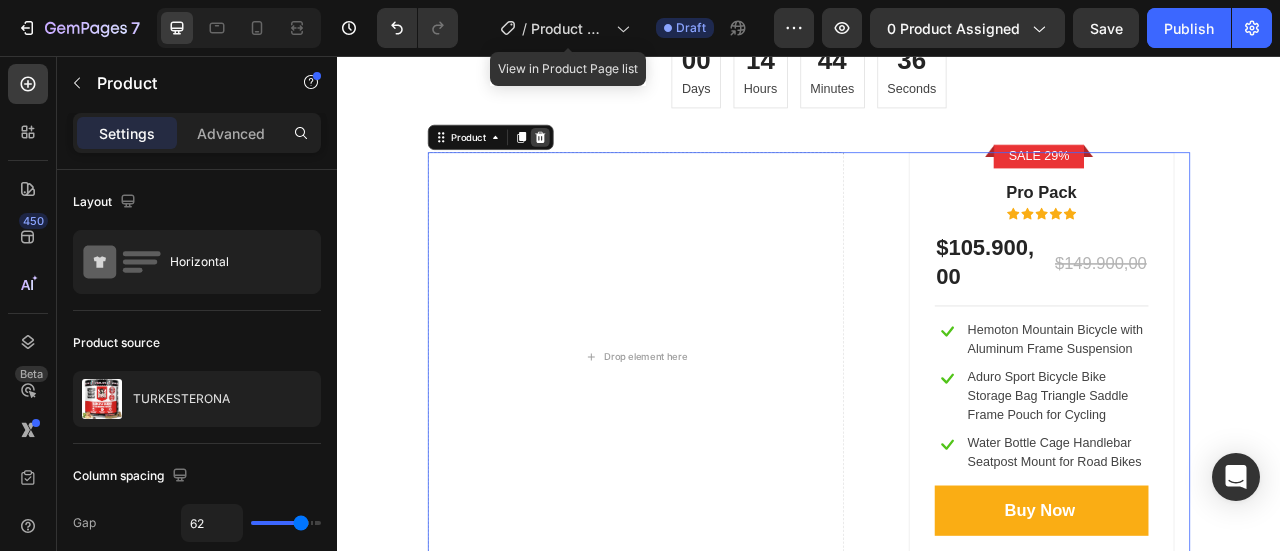 click 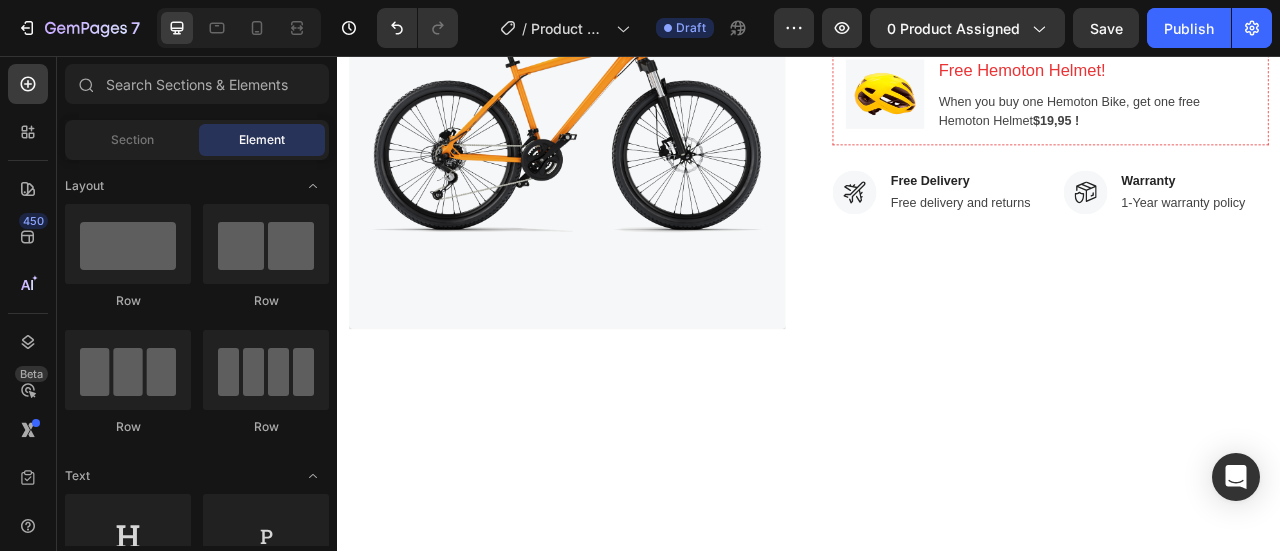 scroll, scrollTop: 0, scrollLeft: 0, axis: both 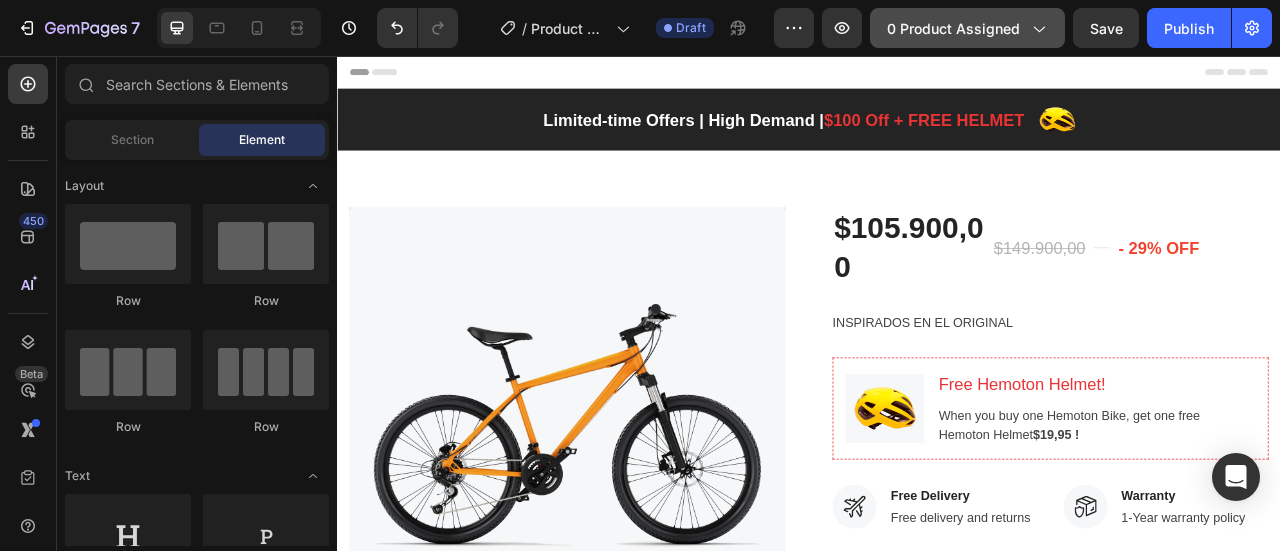 click on "0 product assigned" 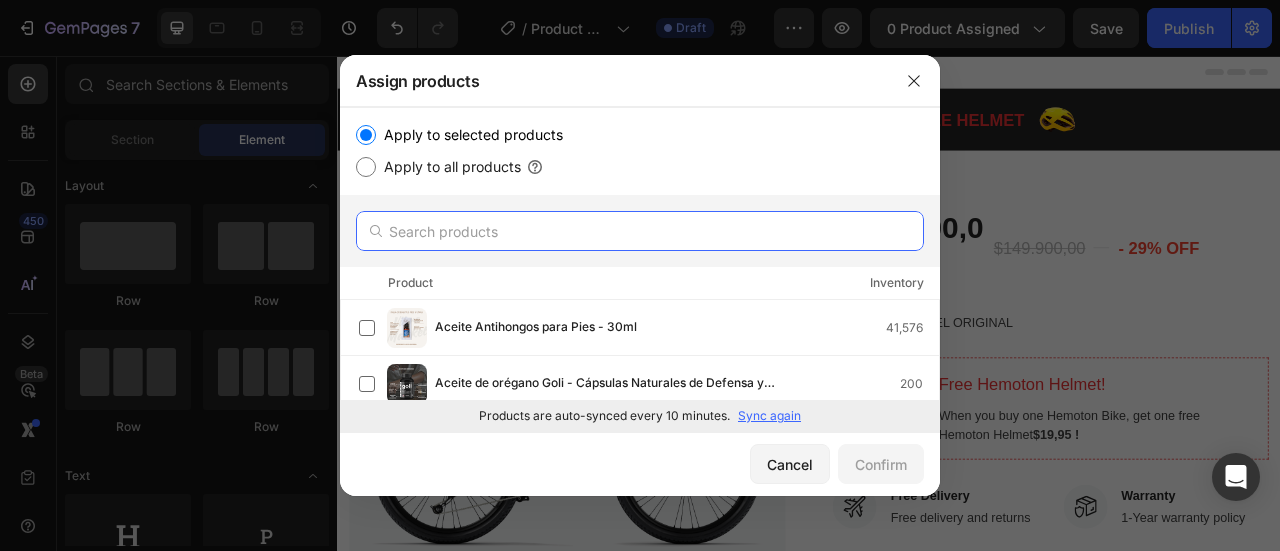 click at bounding box center (640, 231) 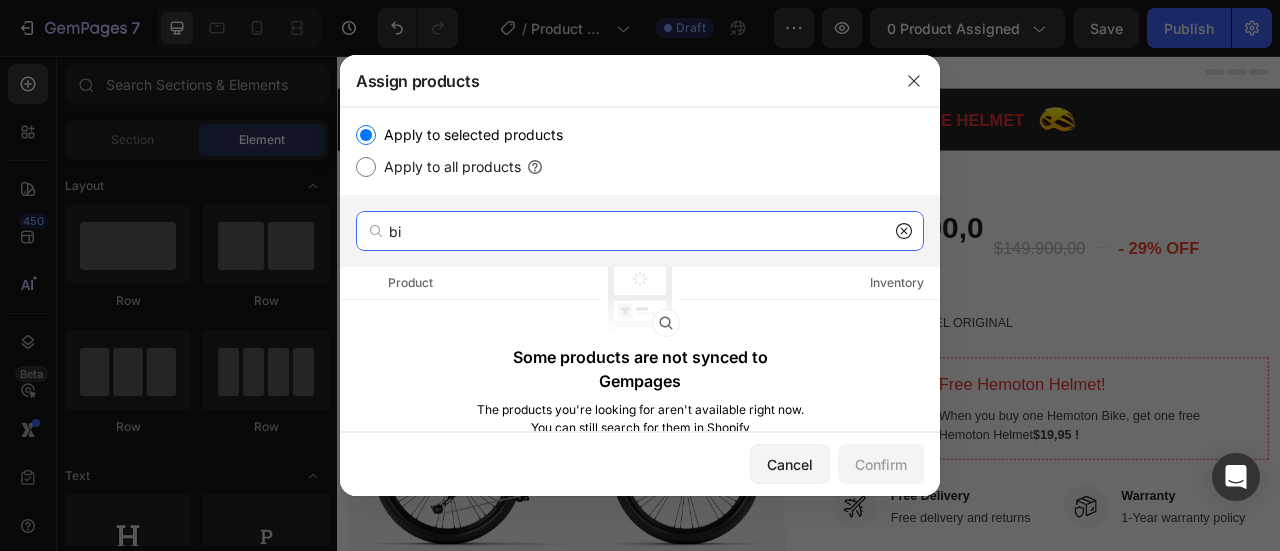 type on "b" 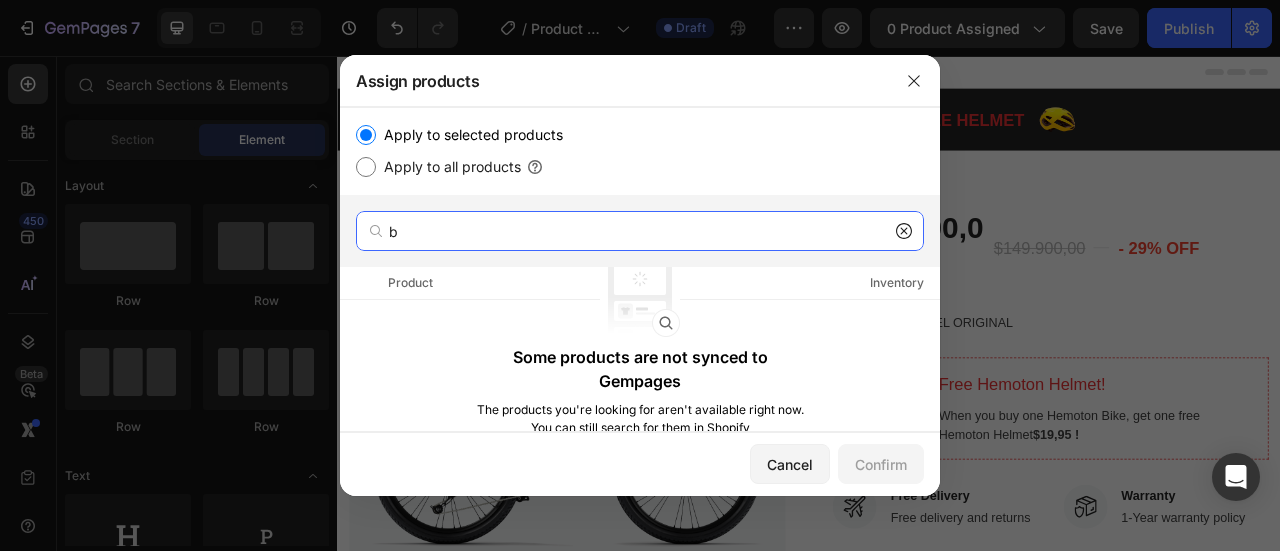 type 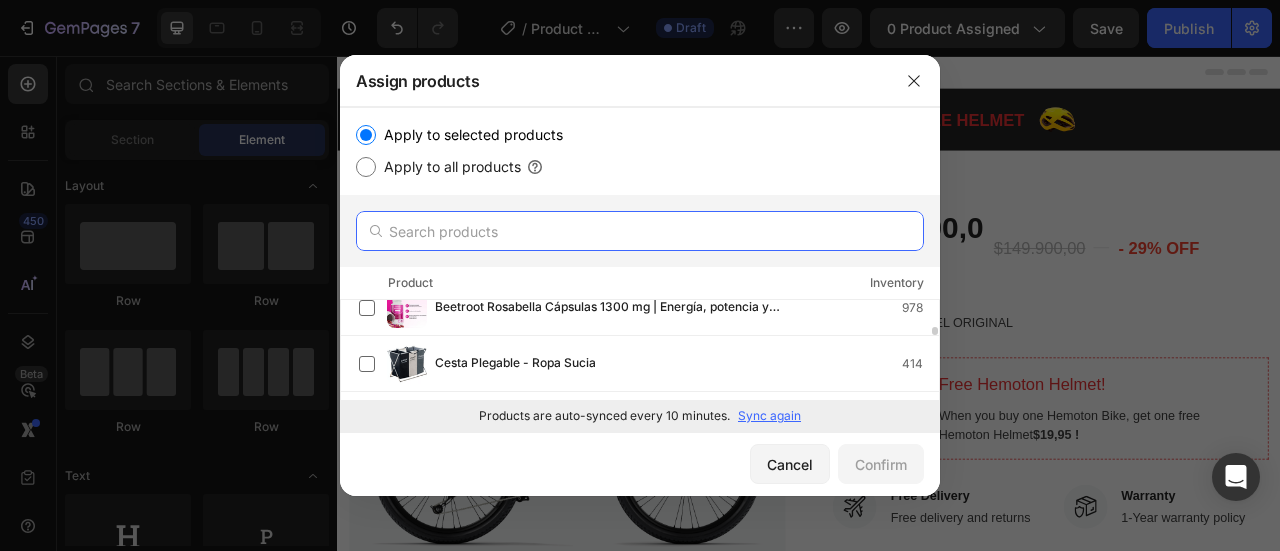 scroll, scrollTop: 400, scrollLeft: 0, axis: vertical 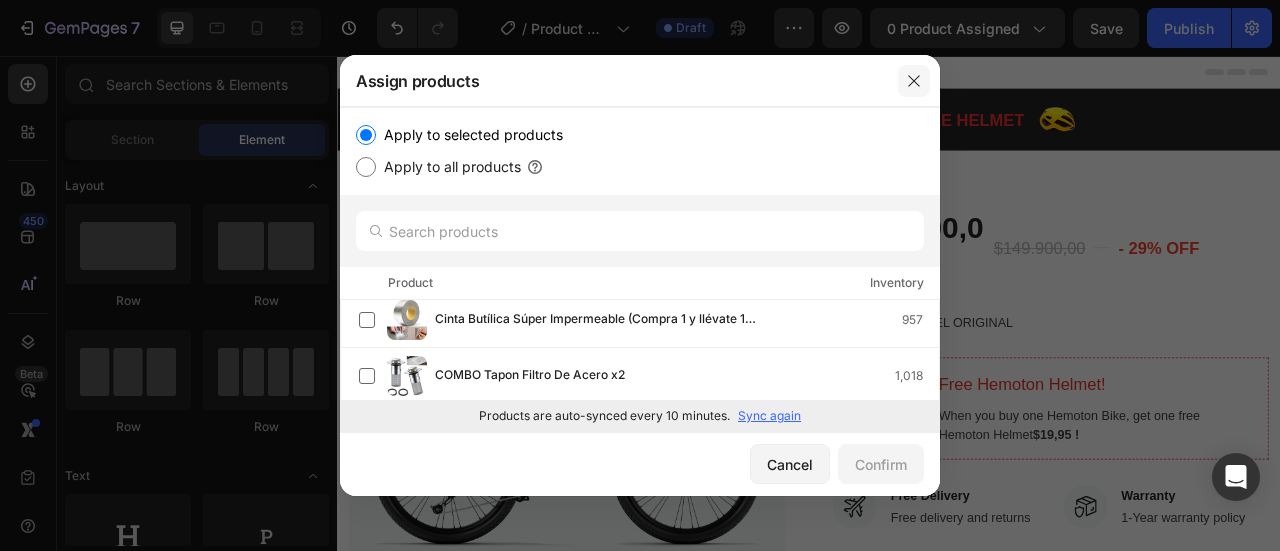 drag, startPoint x: 730, startPoint y: 31, endPoint x: 911, endPoint y: 81, distance: 187.77913 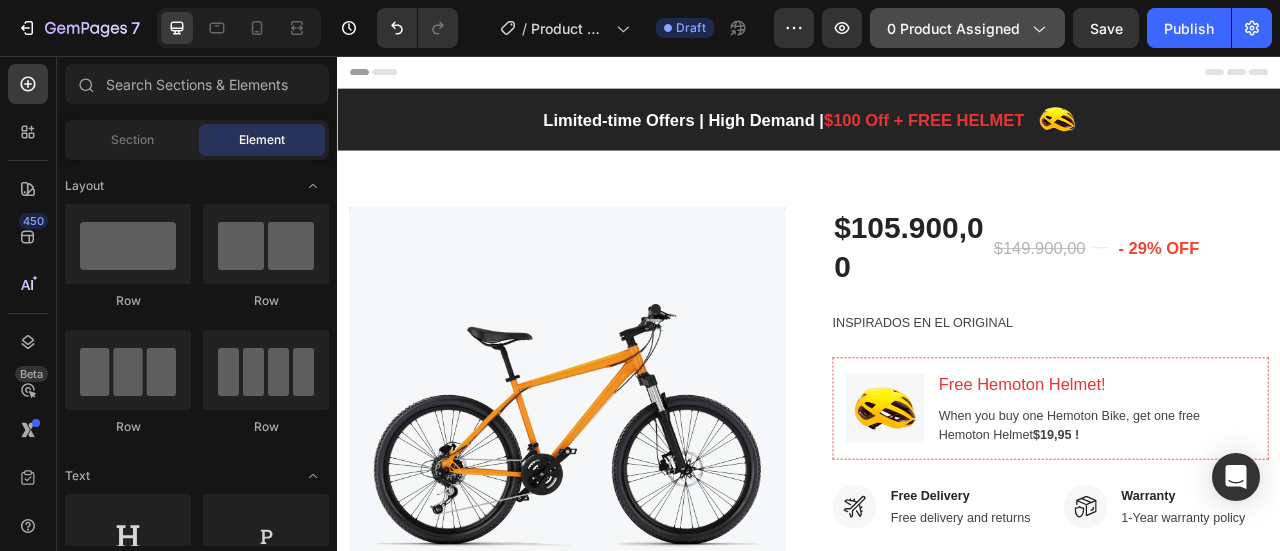 click on "0 product assigned" 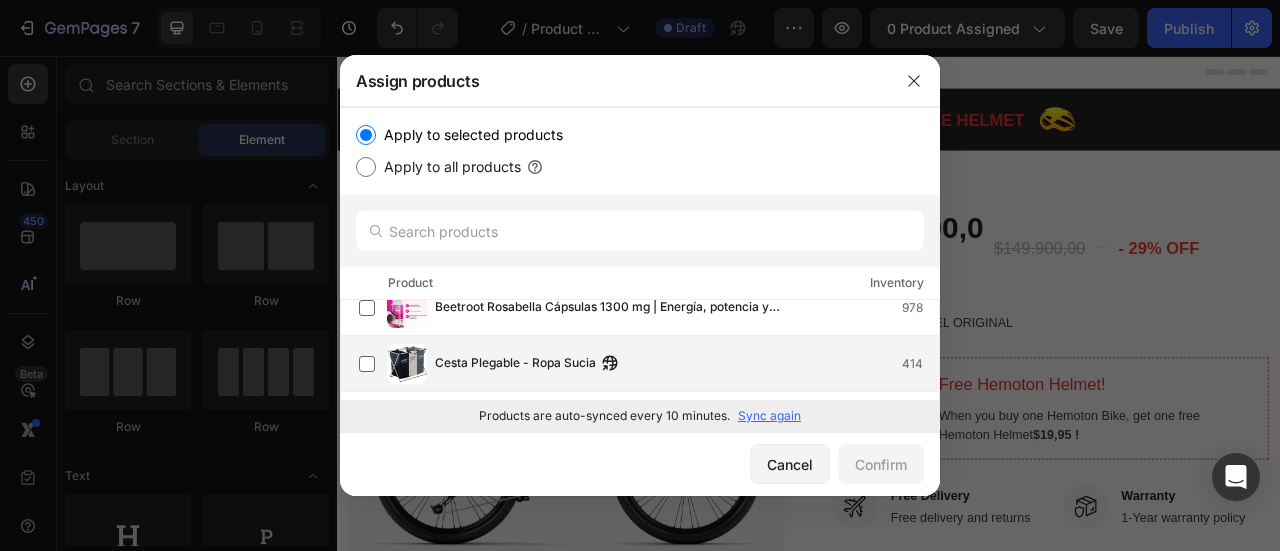 scroll, scrollTop: 400, scrollLeft: 0, axis: vertical 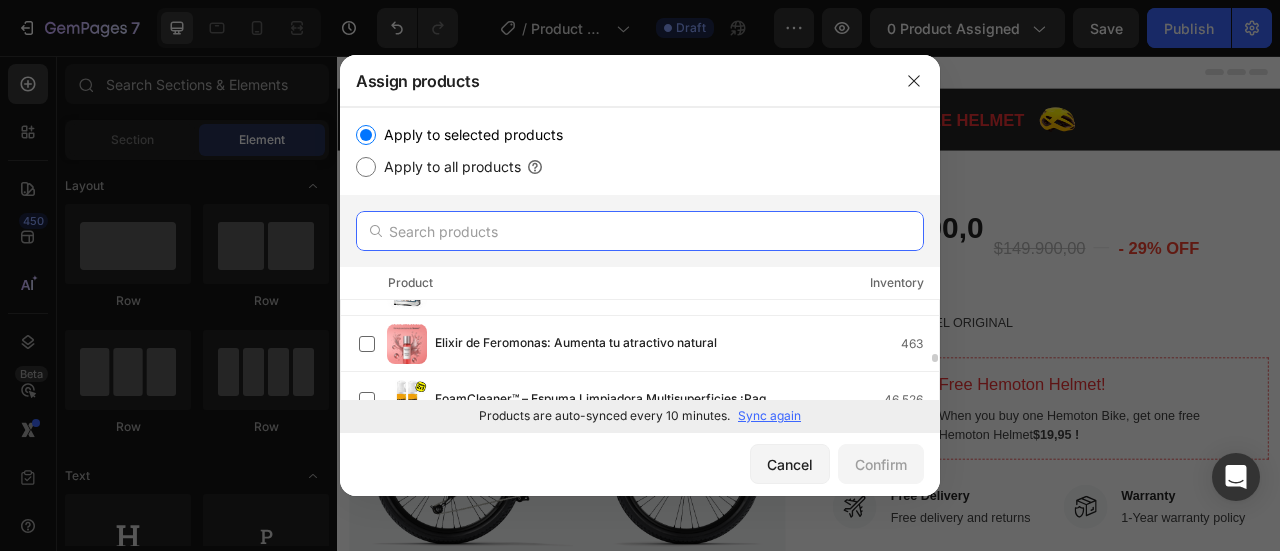 click at bounding box center (640, 231) 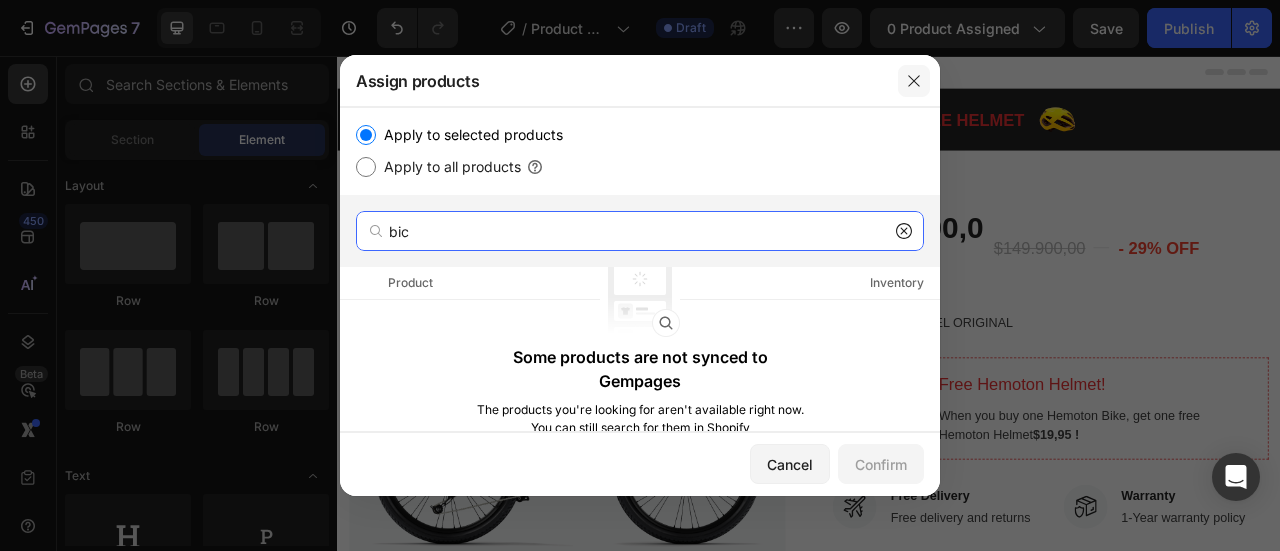 type on "bic" 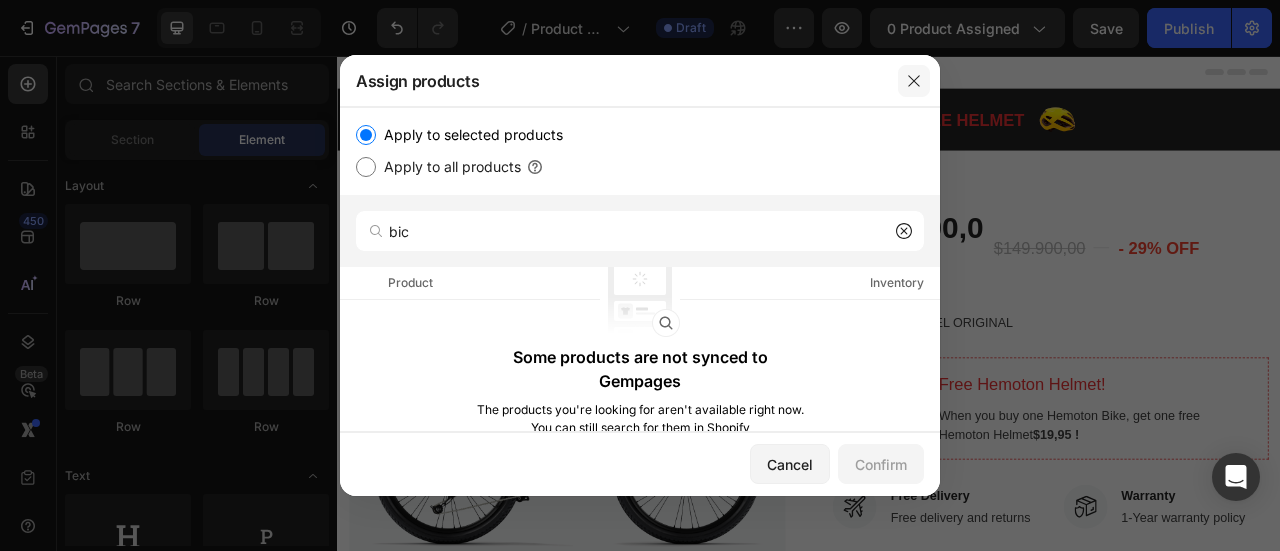 drag, startPoint x: 920, startPoint y: 84, endPoint x: 742, endPoint y: 36, distance: 184.35835 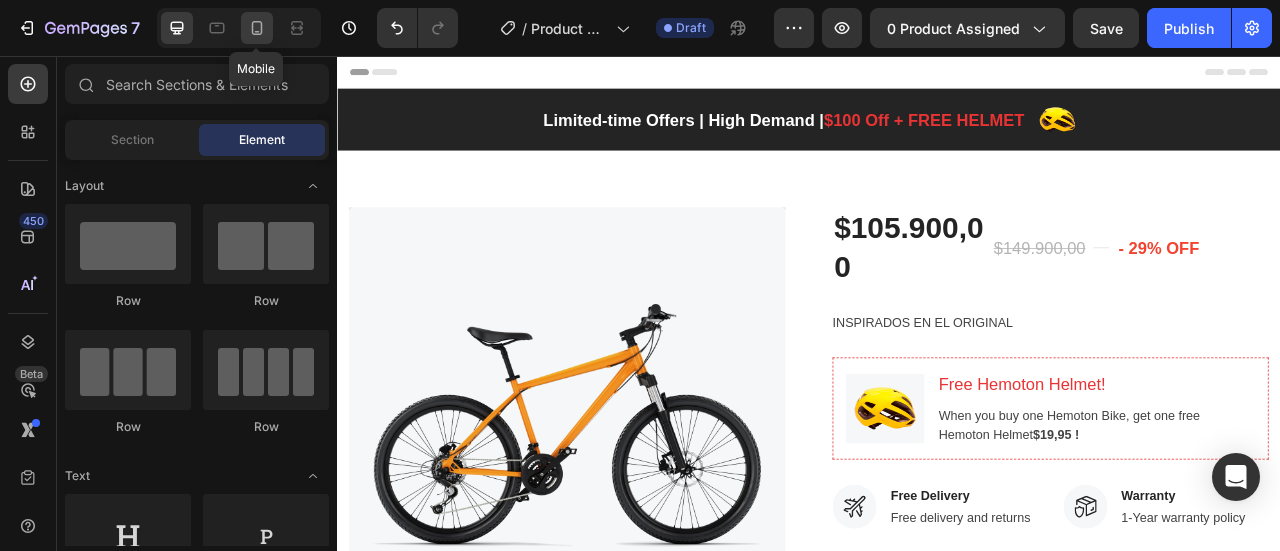 click 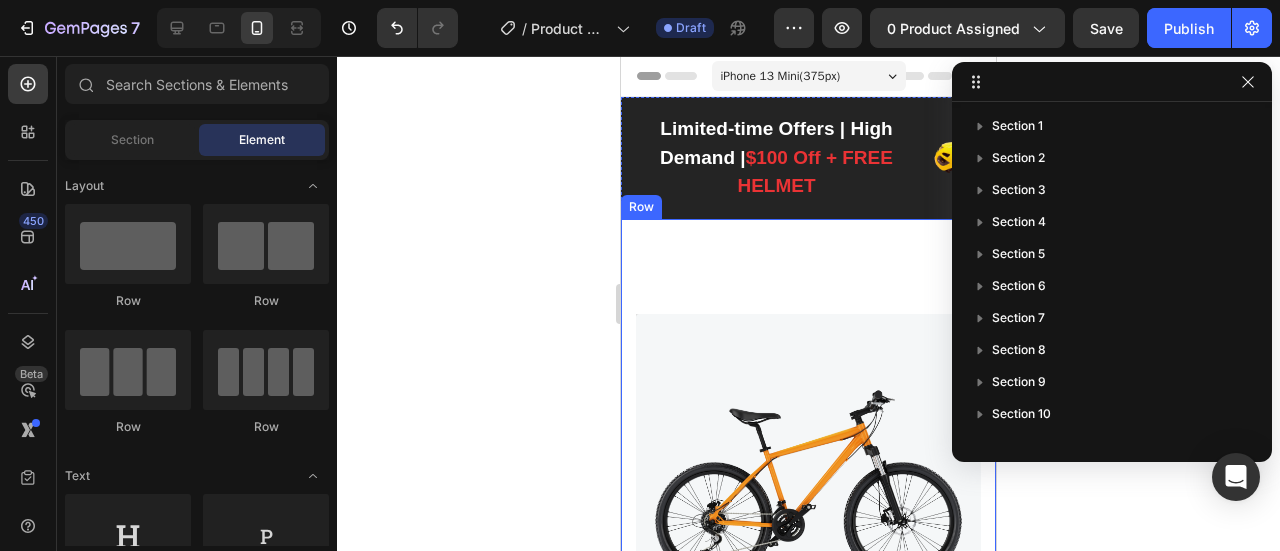 click 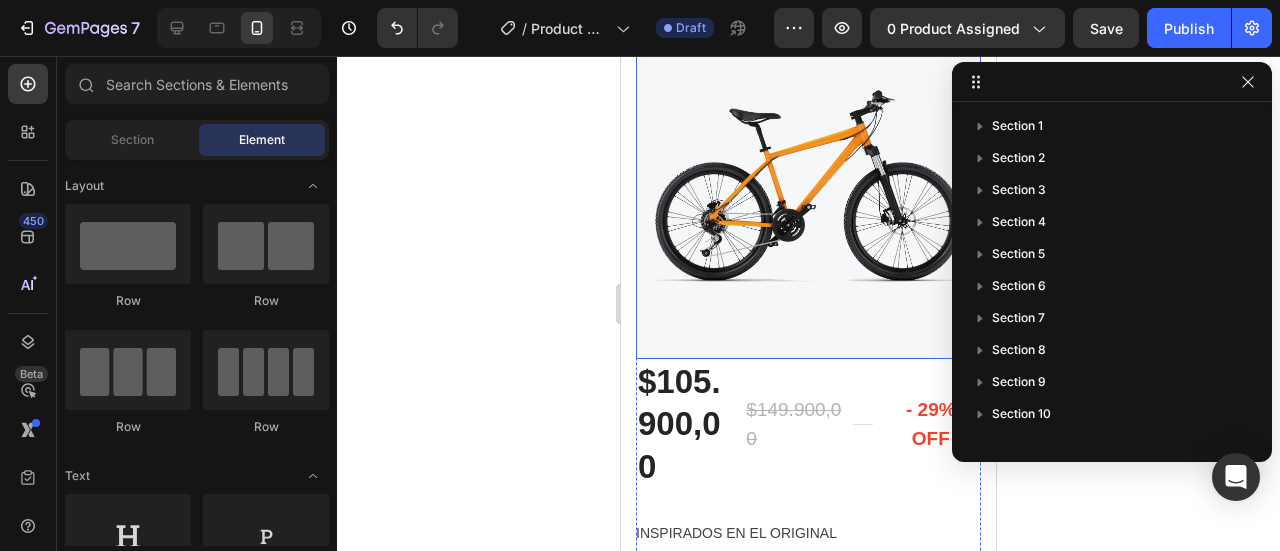 scroll, scrollTop: 0, scrollLeft: 0, axis: both 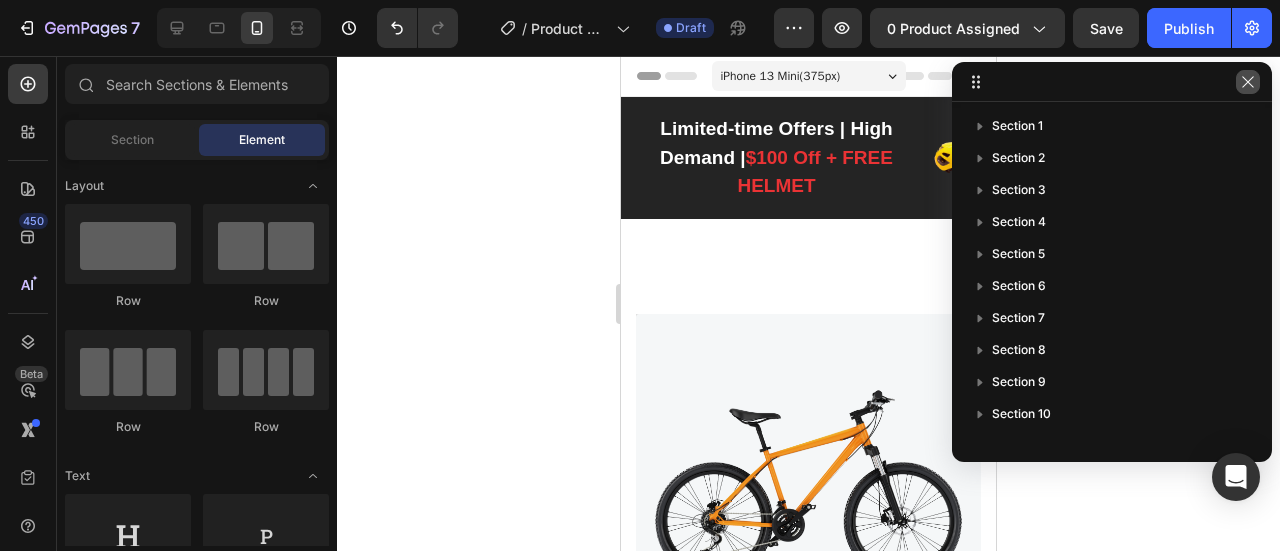 click at bounding box center [1248, 82] 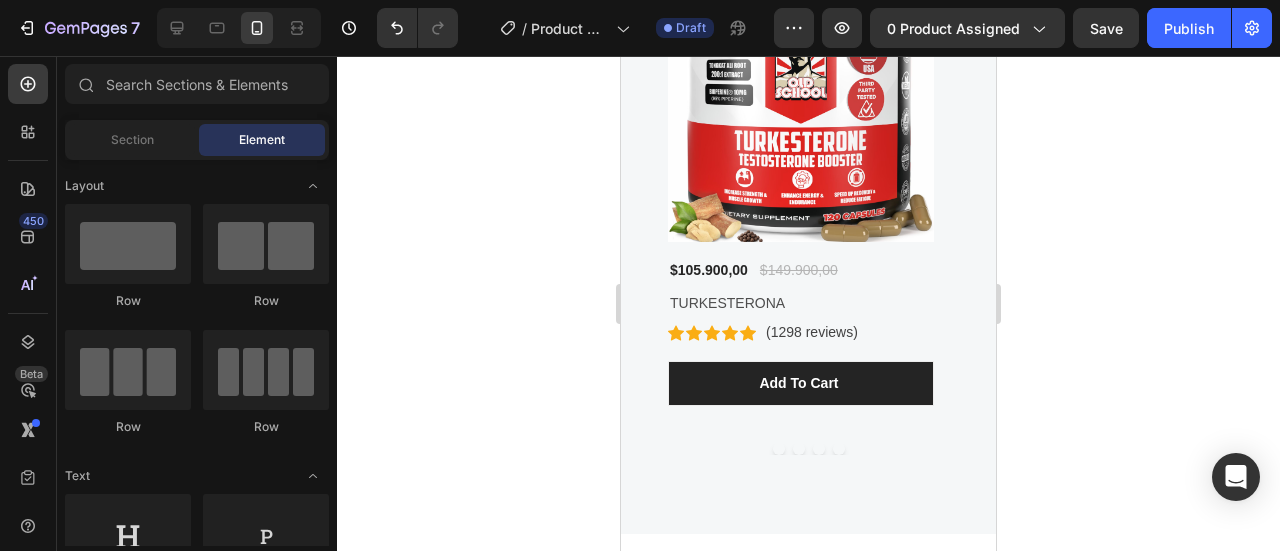 scroll, scrollTop: 7600, scrollLeft: 0, axis: vertical 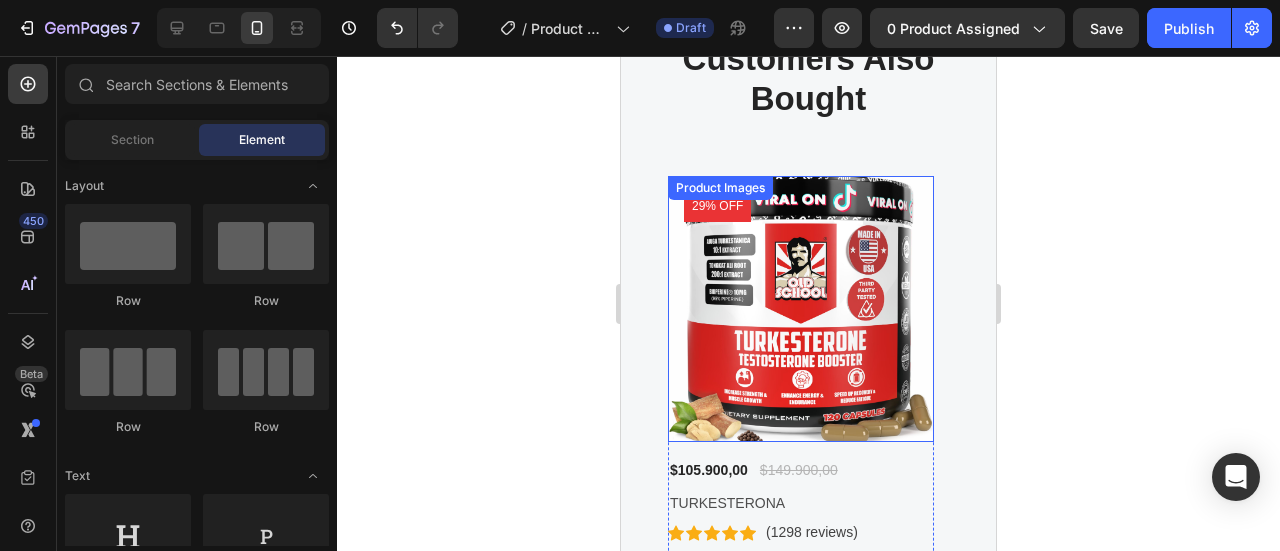 click at bounding box center [801, 309] 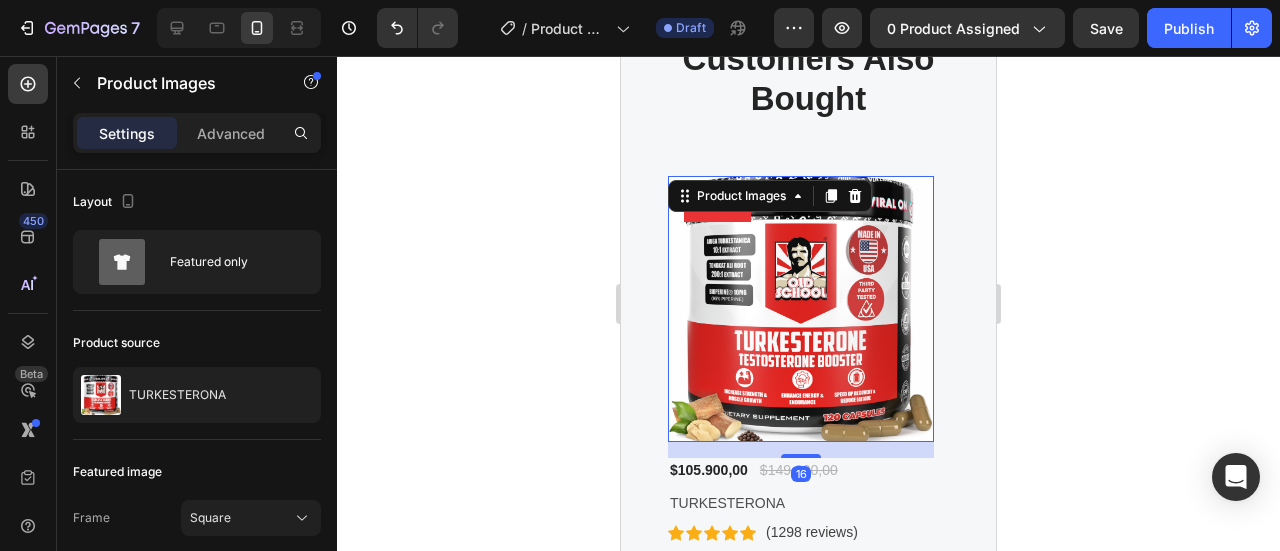 click 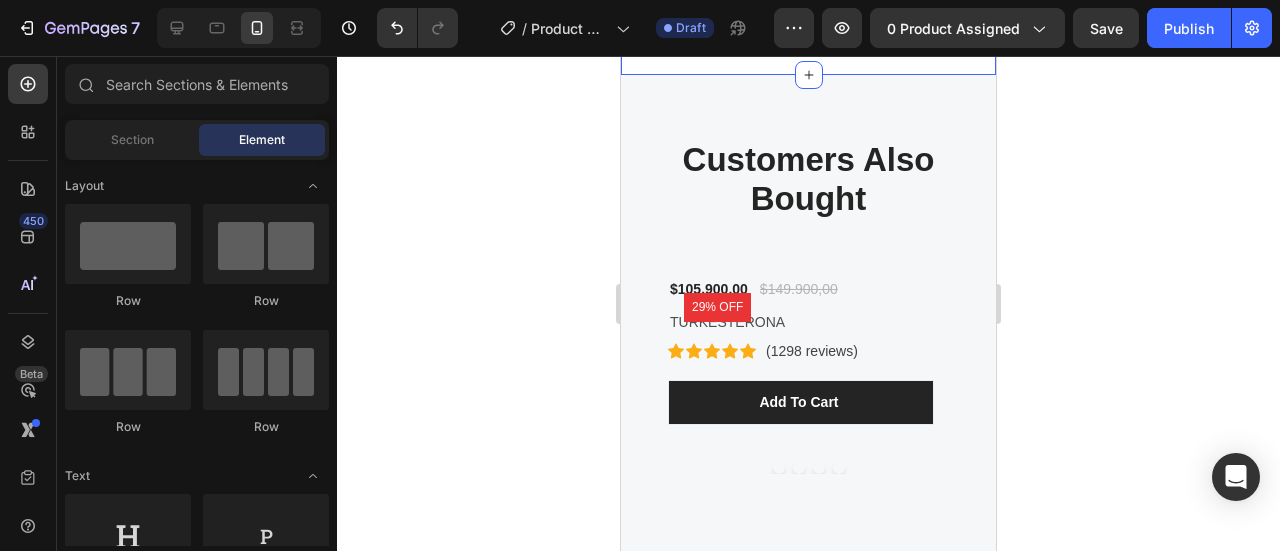 scroll, scrollTop: 7400, scrollLeft: 0, axis: vertical 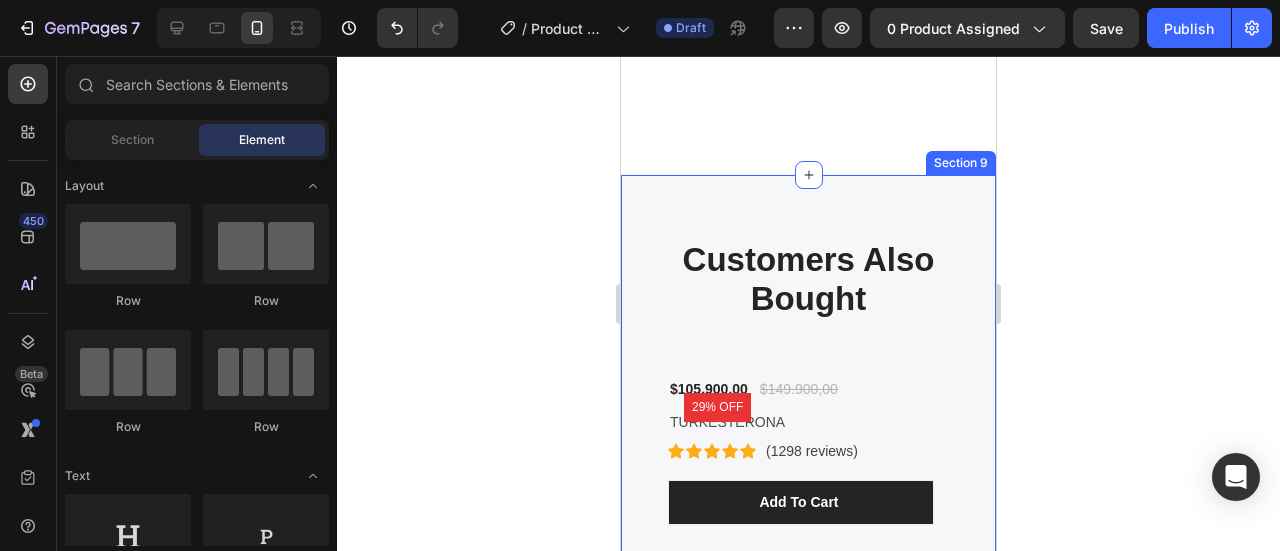 click on "Customers Also Bought Heading Row 29% off Product Badge $105.900,00 (P) Price (P) Price $149.900,00 (P) Price (P) Price Row TURKESTERONA (P) Title                Icon                Icon                Icon                Icon                Icon Icon List Hoz (1298 reviews) Text block Row Add To cart (P) Cart Button Row Product List 12% off Product Badge $105.900,00 (P) Price (P) Price $120.000,00 (P) Price (P) Price Row Beetroot Rosabella Cápsulas  1300 mg | Energía, potencia y vigor 100 % natural (P) Title                Icon                Icon                Icon                Icon                Icon Icon List Hoz (1298 reviews) Text block Row Add To cart (P) Cart Button Row Product List 22% off Product Badge $69.900,00 (P) Price (P) Price $89.900,00 (P) Price (P) Price Row Soporte de Seguridad para tu Baño (P) Title                Icon                Icon                Icon                Icon                Icon Icon List Hoz (1298 reviews) Text block Row Add To cart (P) Cart Button Row 20% off" at bounding box center (808, 414) 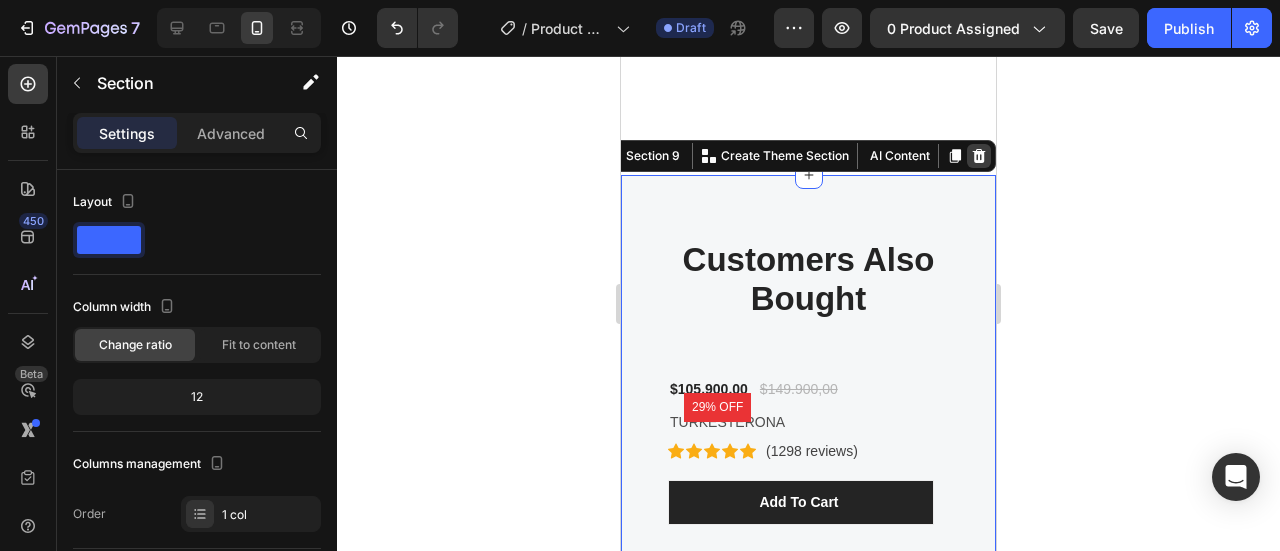 click 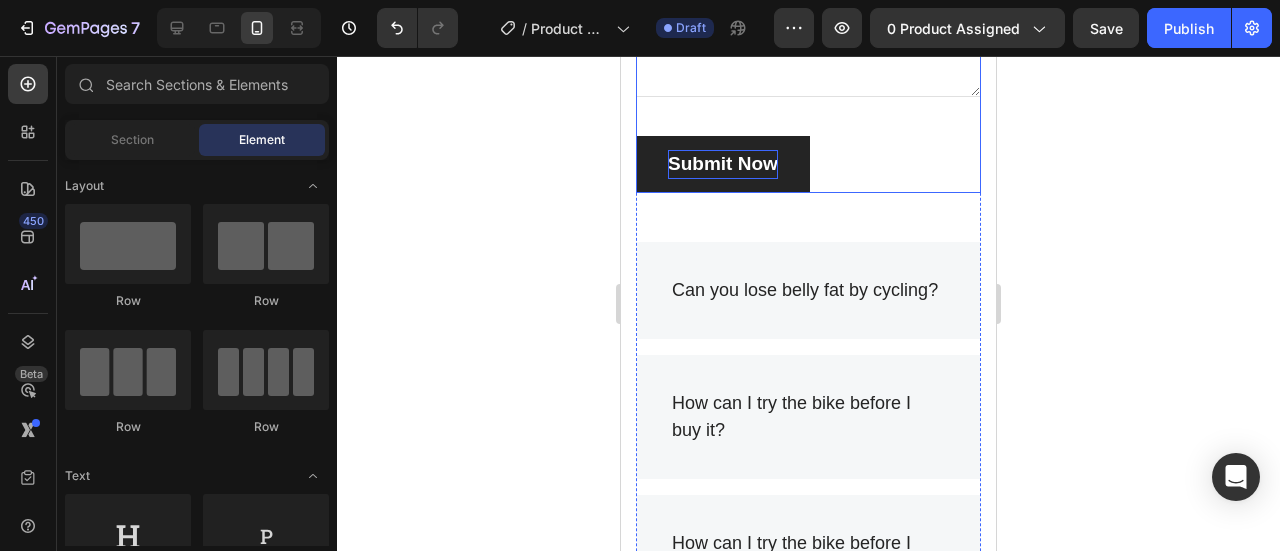 scroll, scrollTop: 7900, scrollLeft: 0, axis: vertical 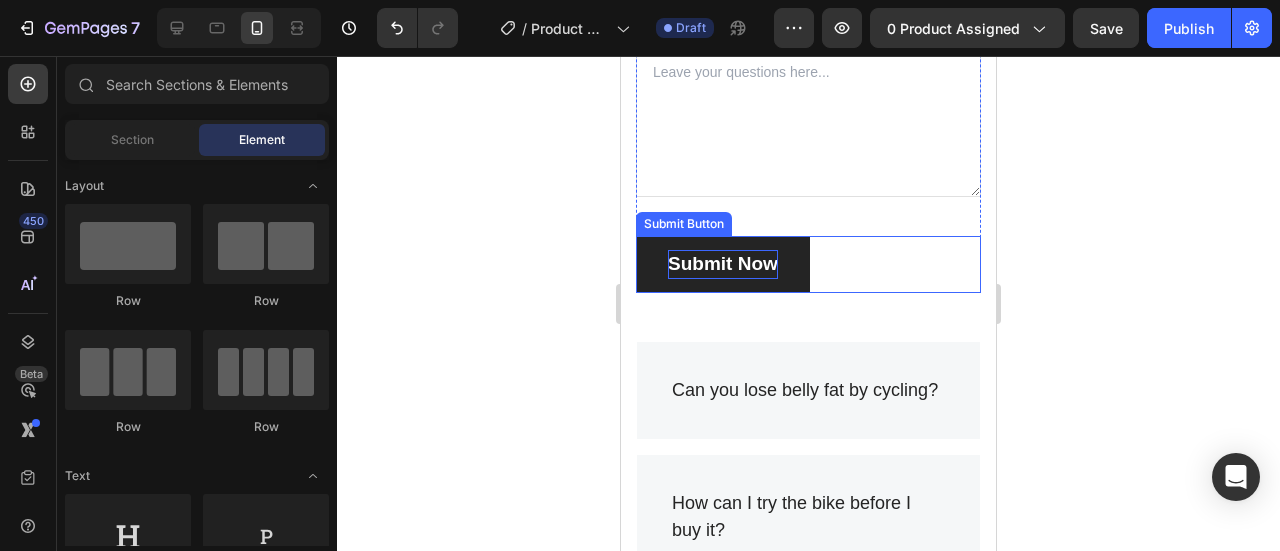 click on "Submit Now" at bounding box center [723, 264] 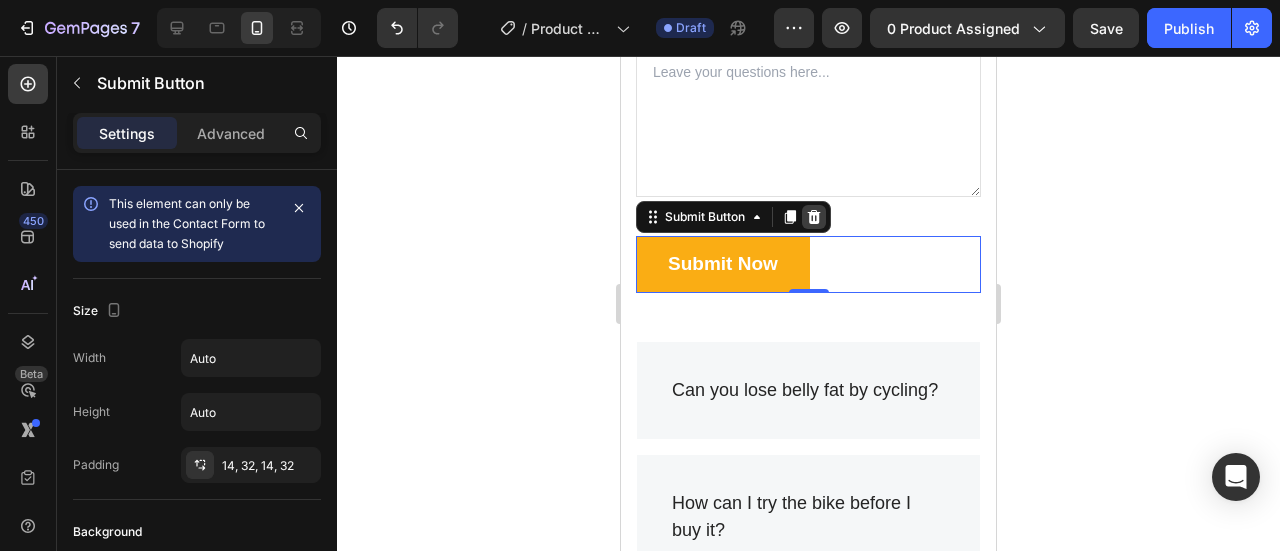 click 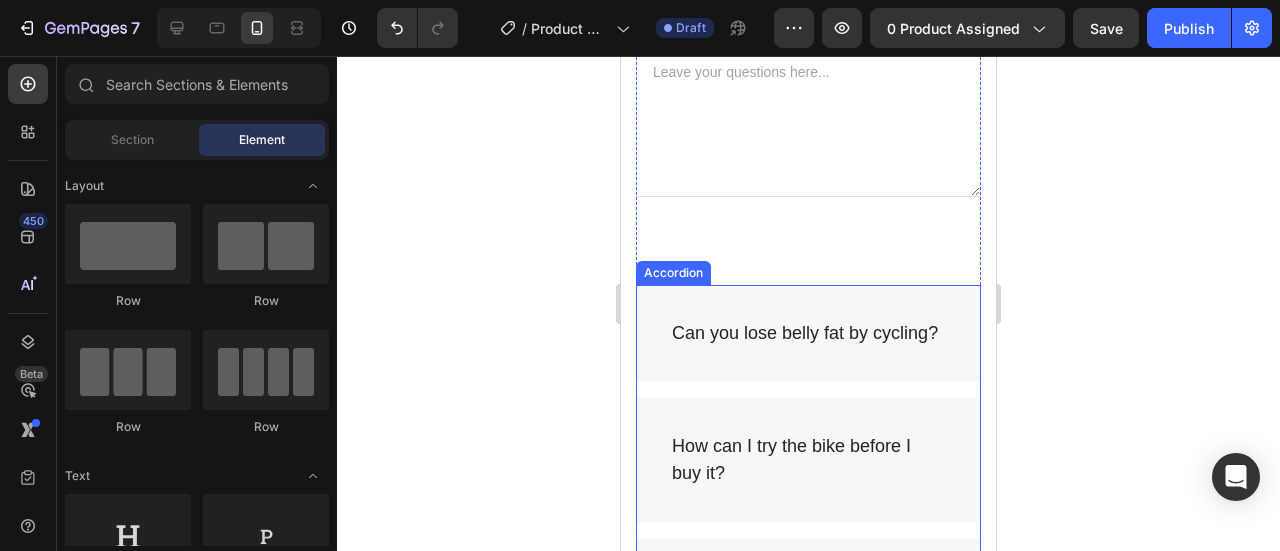 click on "Can you lose belly fat by cycling?" at bounding box center [808, 333] 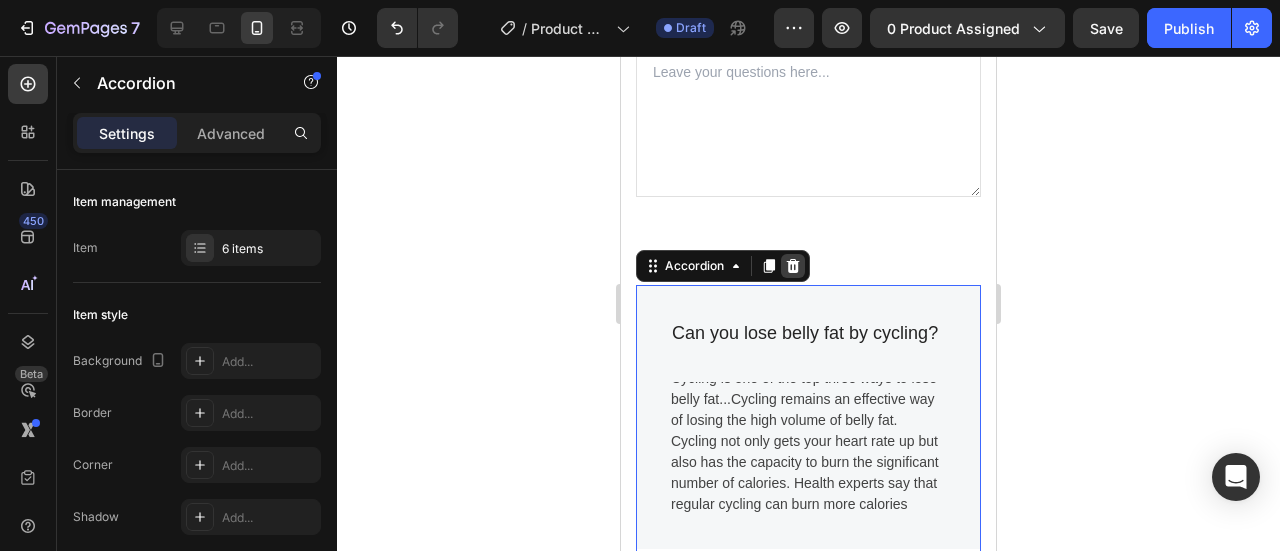 click 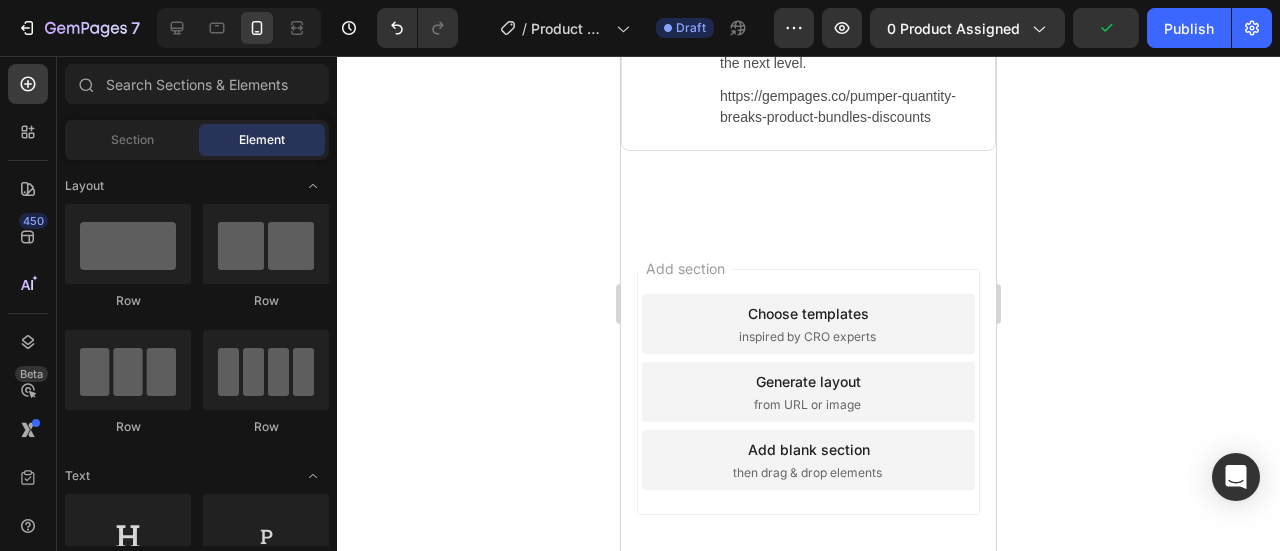 scroll, scrollTop: 9259, scrollLeft: 0, axis: vertical 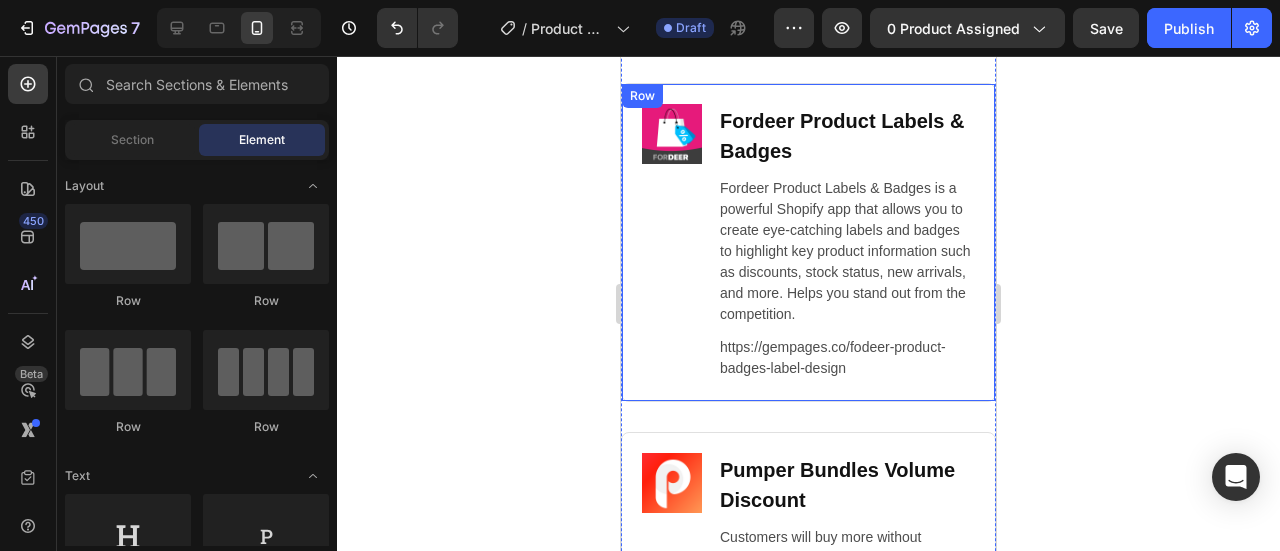 click on "Image Fordeer Product Labels & Badges Heading Fordeer Product Labels & Badges is a powerful Shopify app that allows you to create eye-catching labels and badges to highlight key product information such as discounts, stock status, new arrivals, and more. Helps you stand out from the competition. Text Block https://gempages.co/fodeer-product-badges-label-design Text Block Row Row" at bounding box center [808, 242] 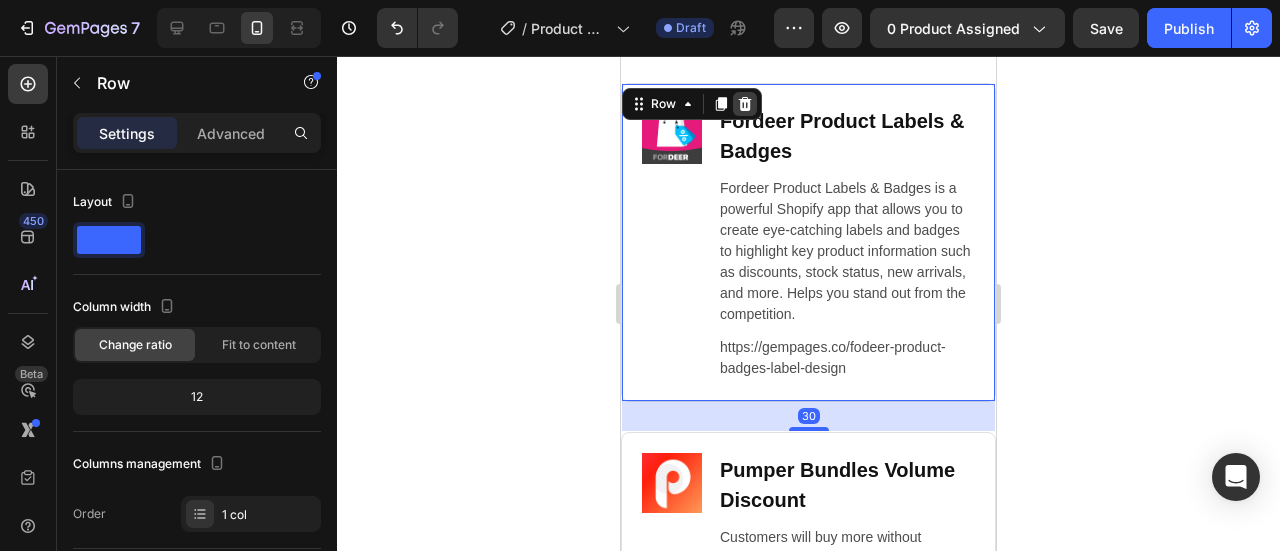 click 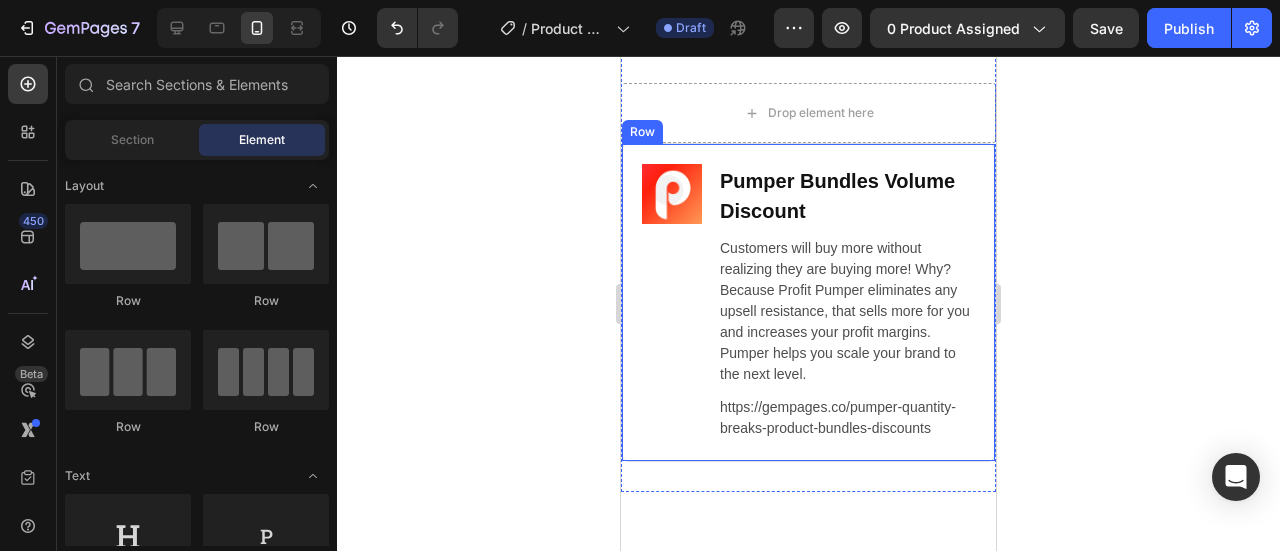 click on "Image Pumper Bundles Volume Discount Heading Customers will buy more without realizing they are buying more! Why? Because Profit Pumper eliminates any upsell resistance, that sells more for you and increases your profit margins. Pumper helps you scale your brand to the next level. Text Block https://gempages.co/pumper-quantity-breaks-product-bundles-discounts Text Block Row Row" at bounding box center [808, 302] 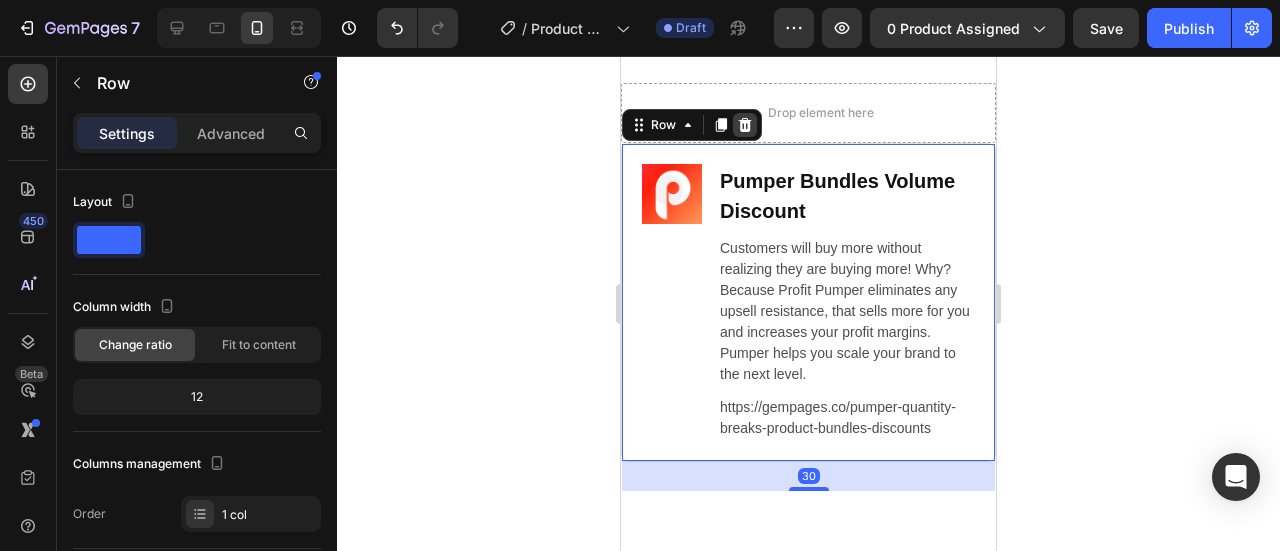 click at bounding box center (745, 125) 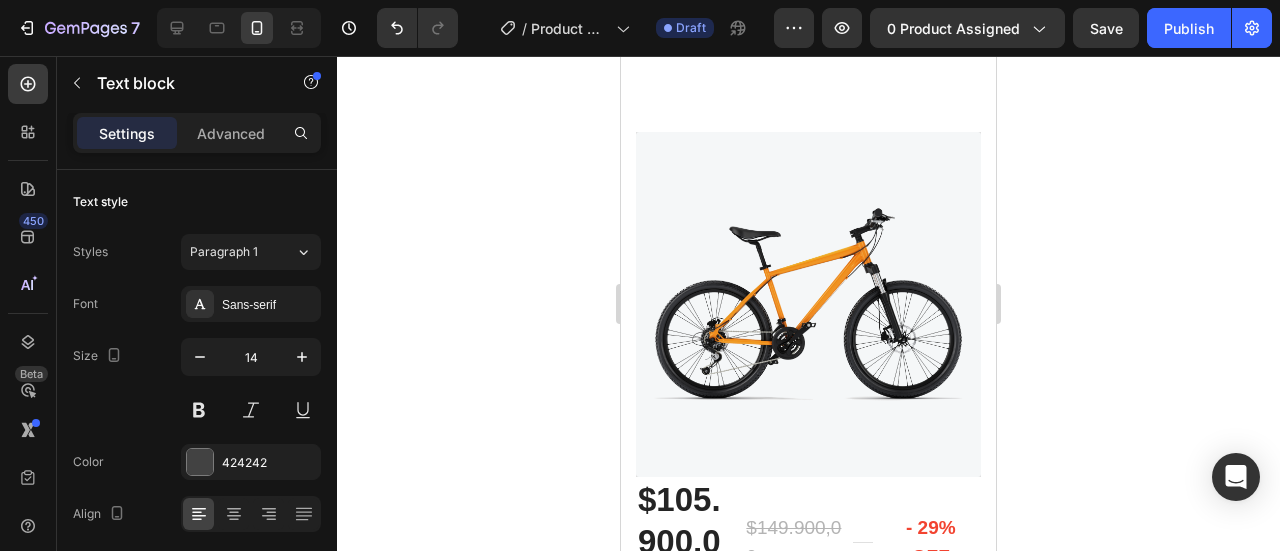 scroll, scrollTop: 0, scrollLeft: 0, axis: both 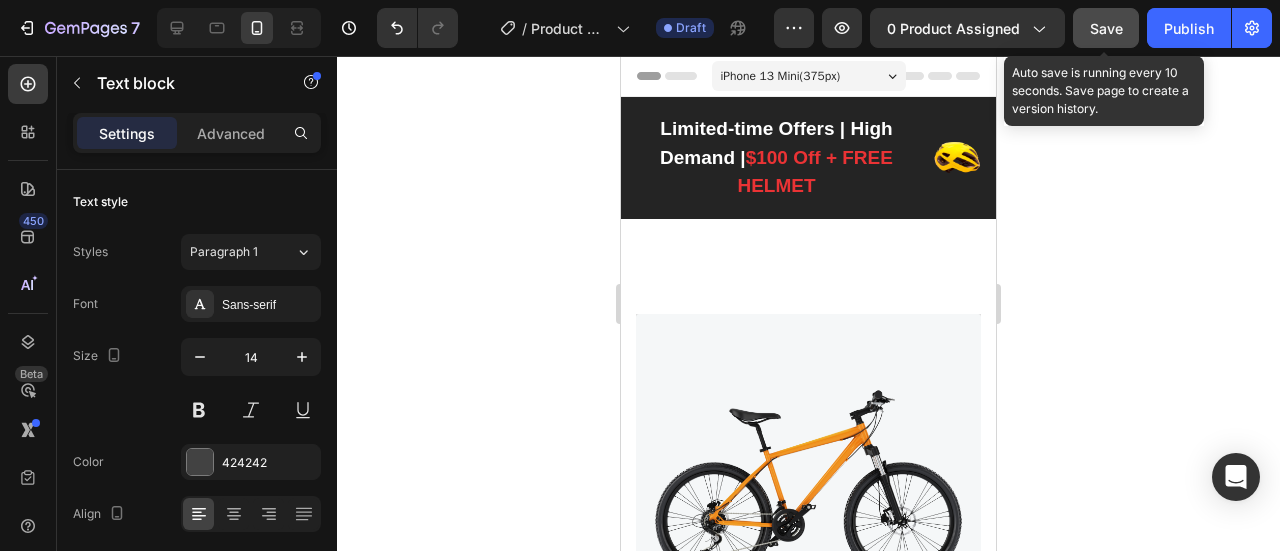 click on "Save" at bounding box center (1106, 28) 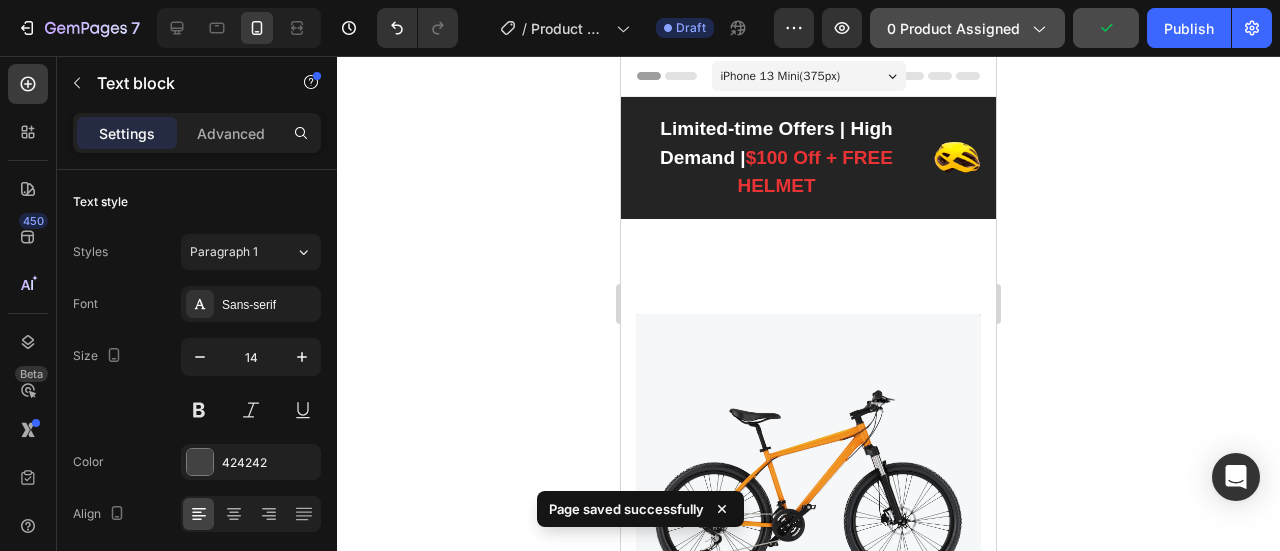 click on "0 product assigned" 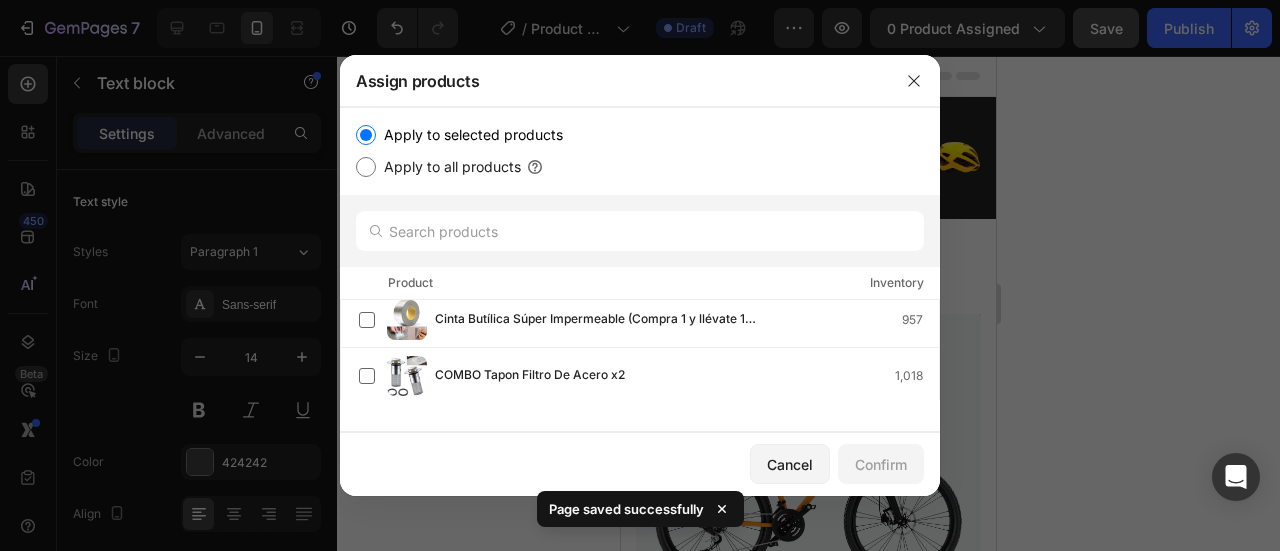 scroll, scrollTop: 500, scrollLeft: 0, axis: vertical 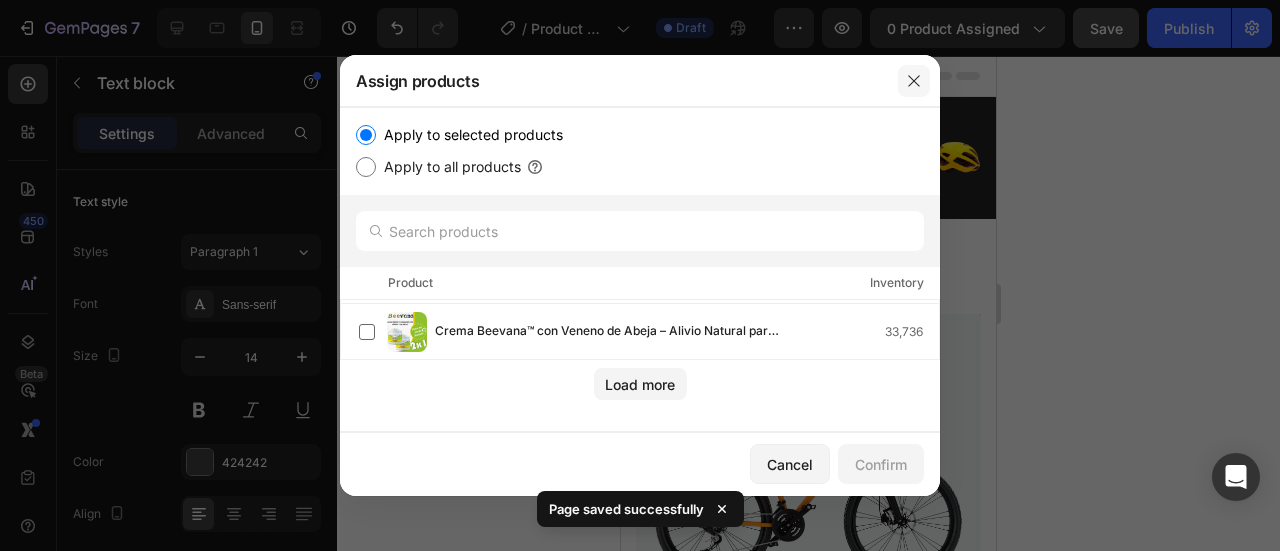 click at bounding box center (914, 81) 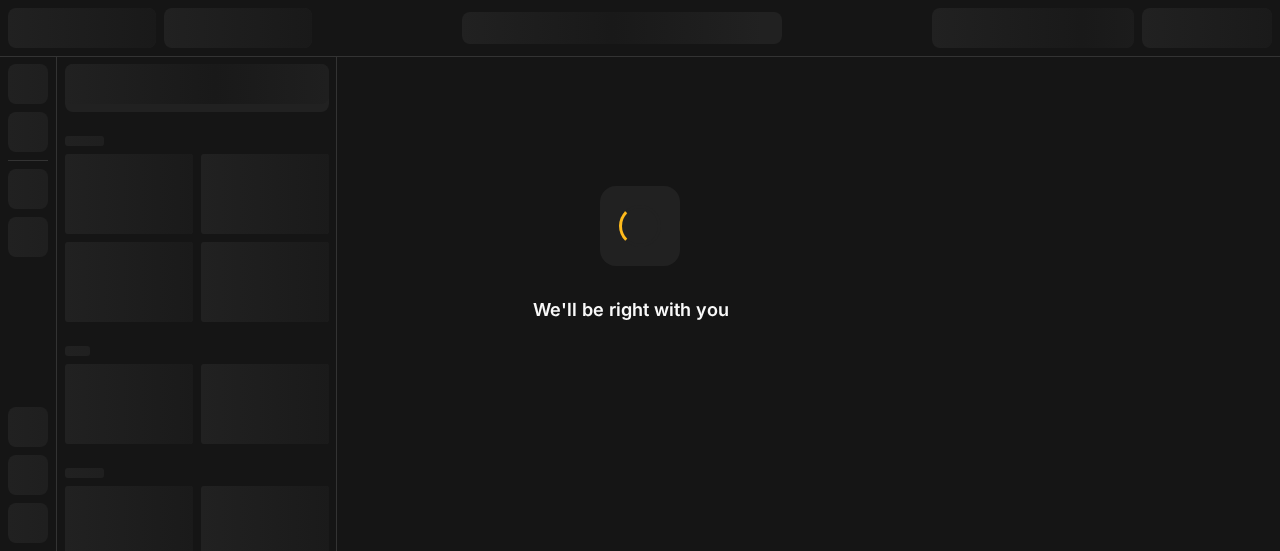 scroll, scrollTop: 0, scrollLeft: 0, axis: both 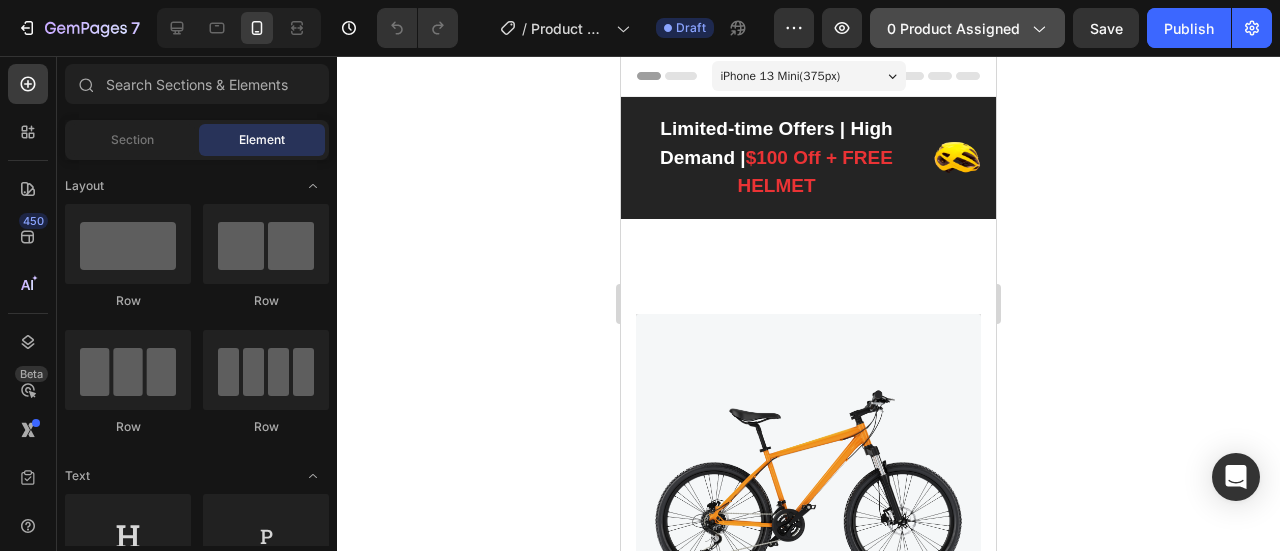 click 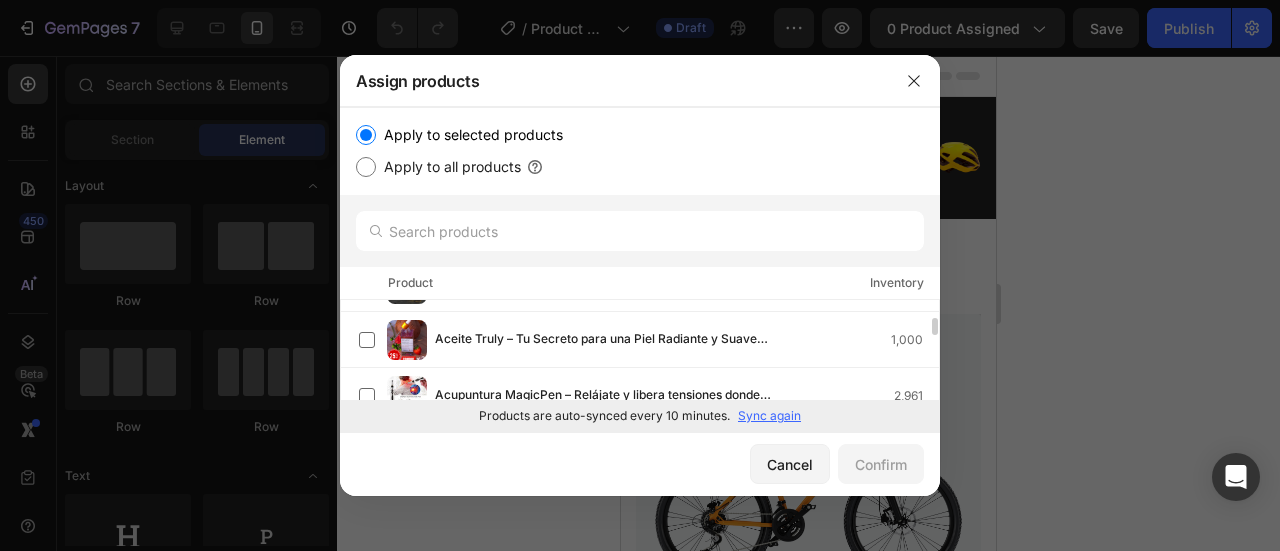 scroll, scrollTop: 0, scrollLeft: 0, axis: both 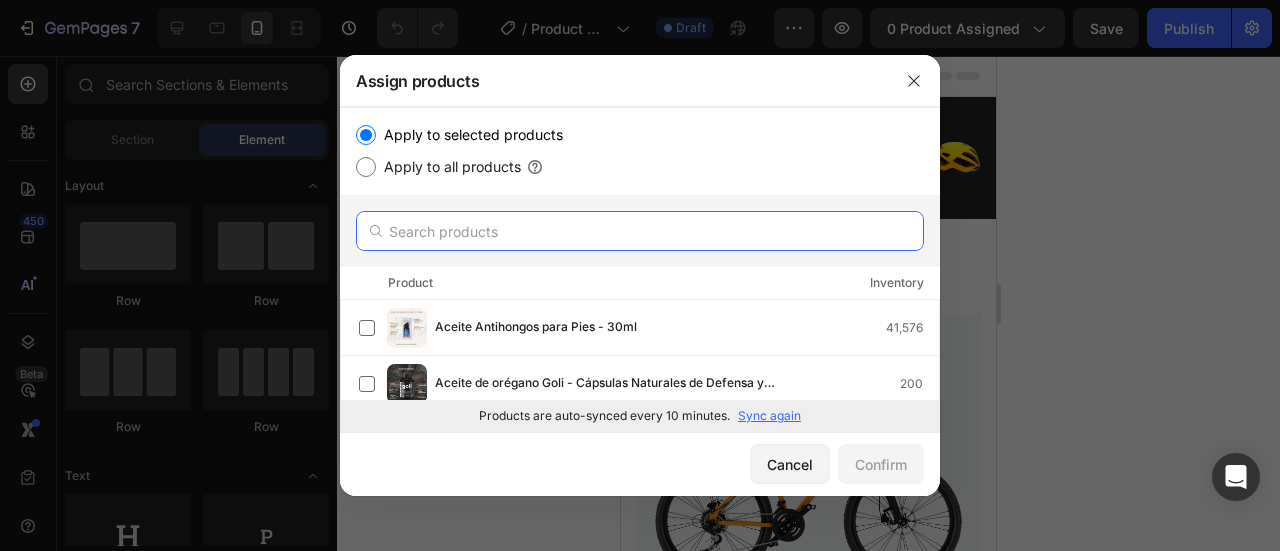 click at bounding box center (640, 231) 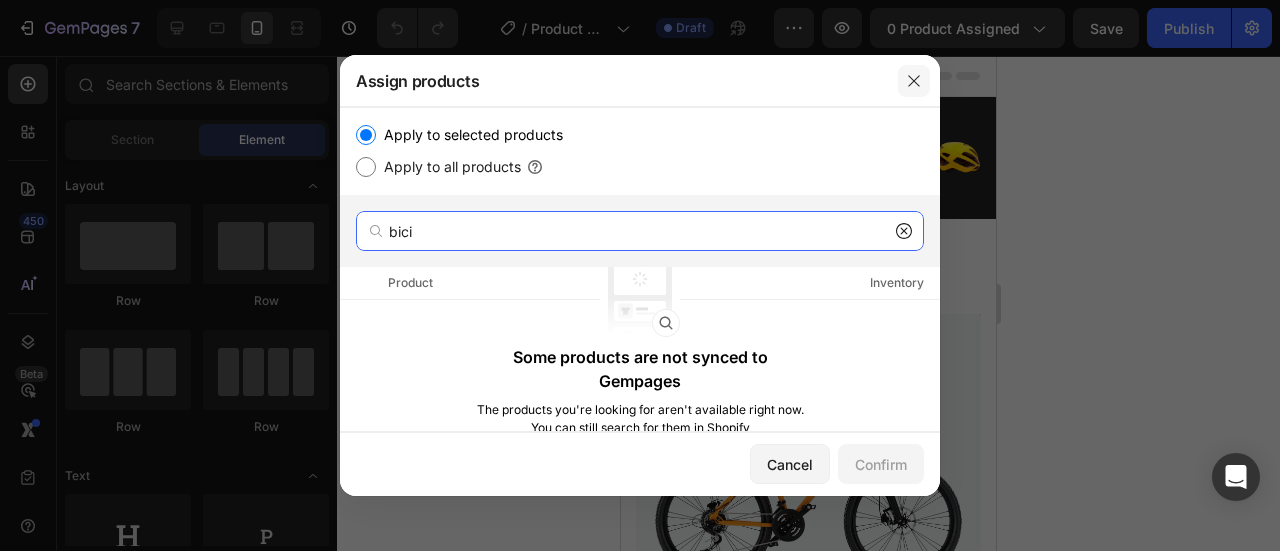 type on "bici" 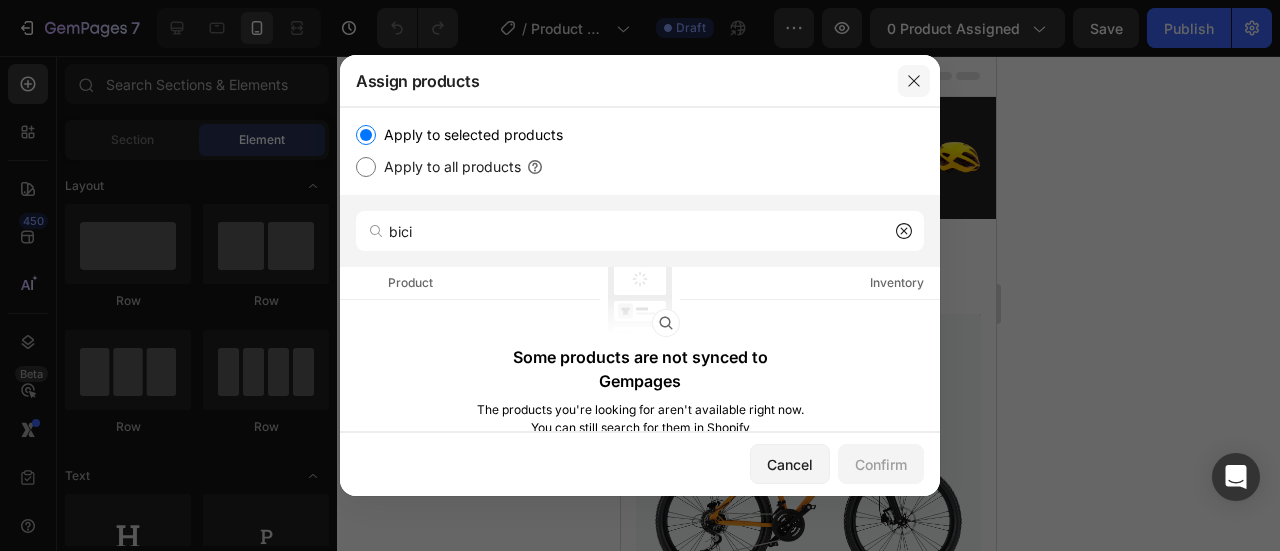 click 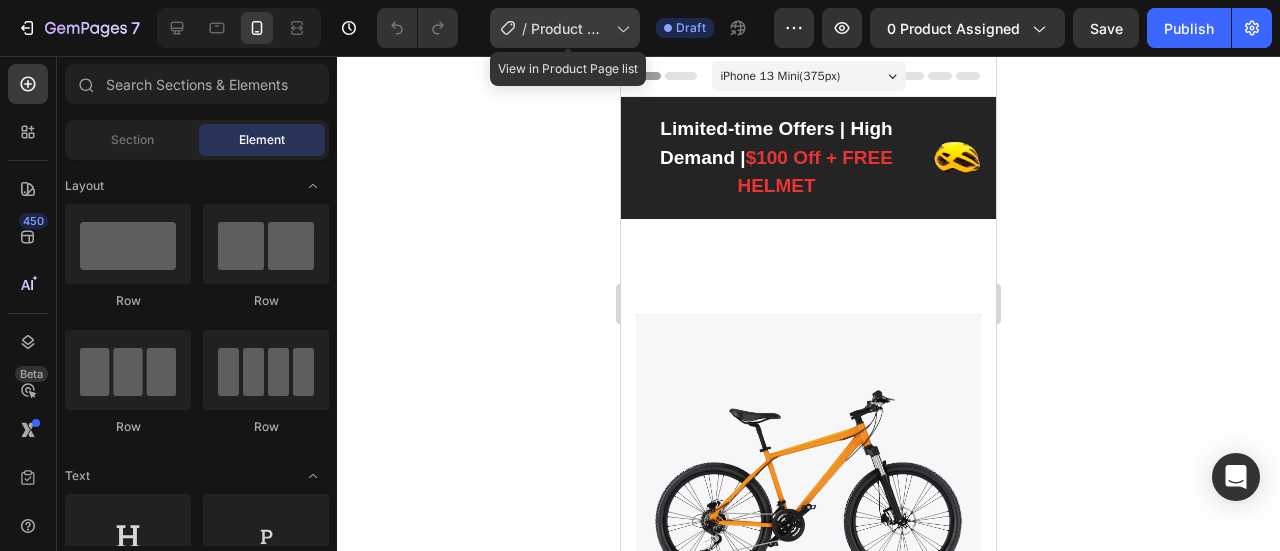 click on "Product Page - Aug 3, 19:42:19" at bounding box center [569, 28] 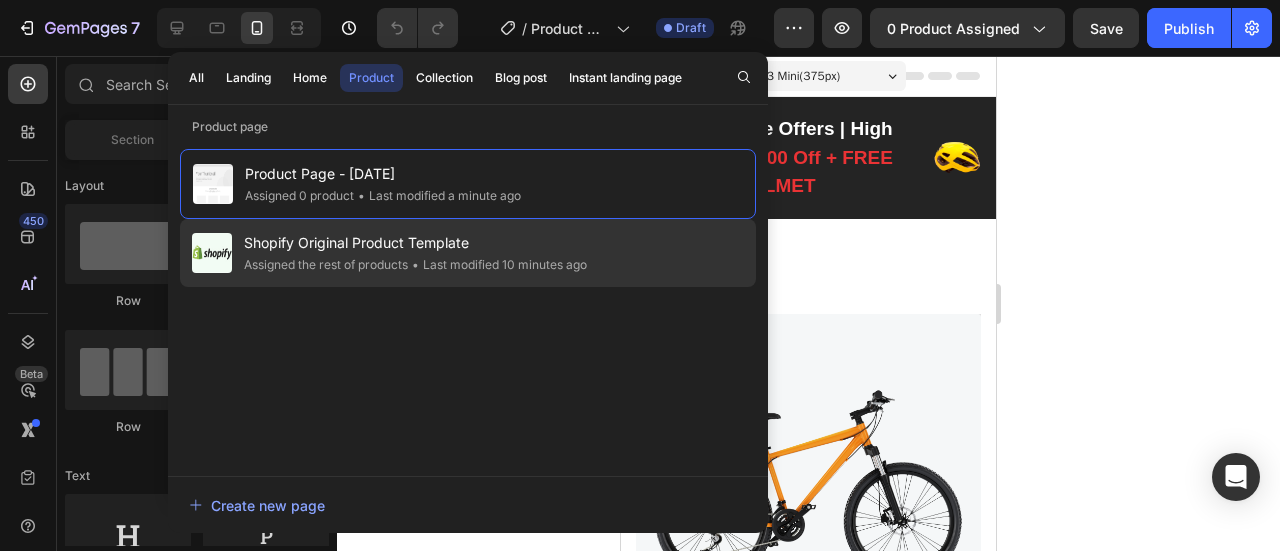 click on "• Last modified 10 minutes ago" 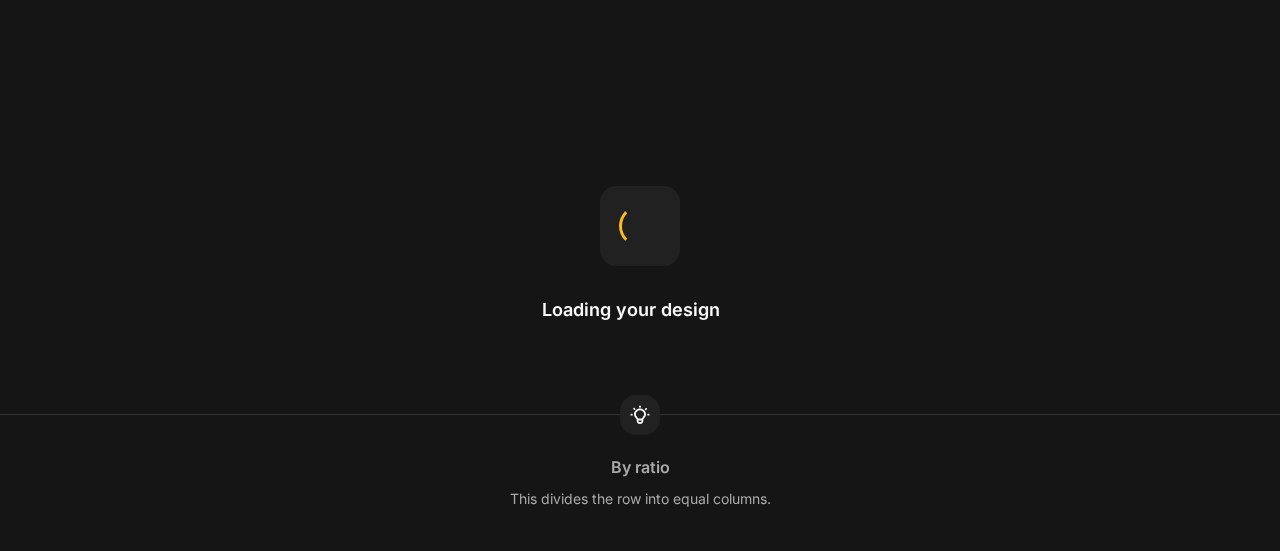 scroll, scrollTop: 0, scrollLeft: 0, axis: both 